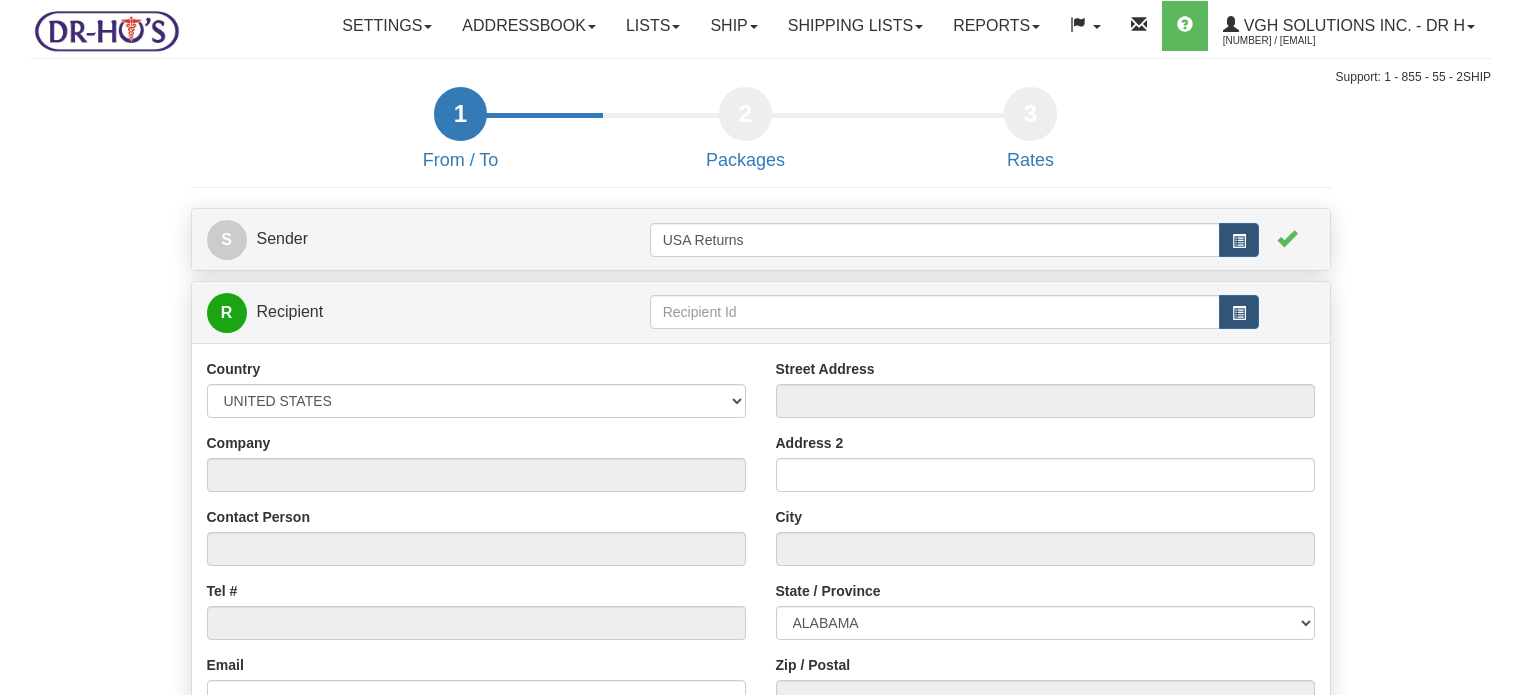 scroll, scrollTop: 0, scrollLeft: 0, axis: both 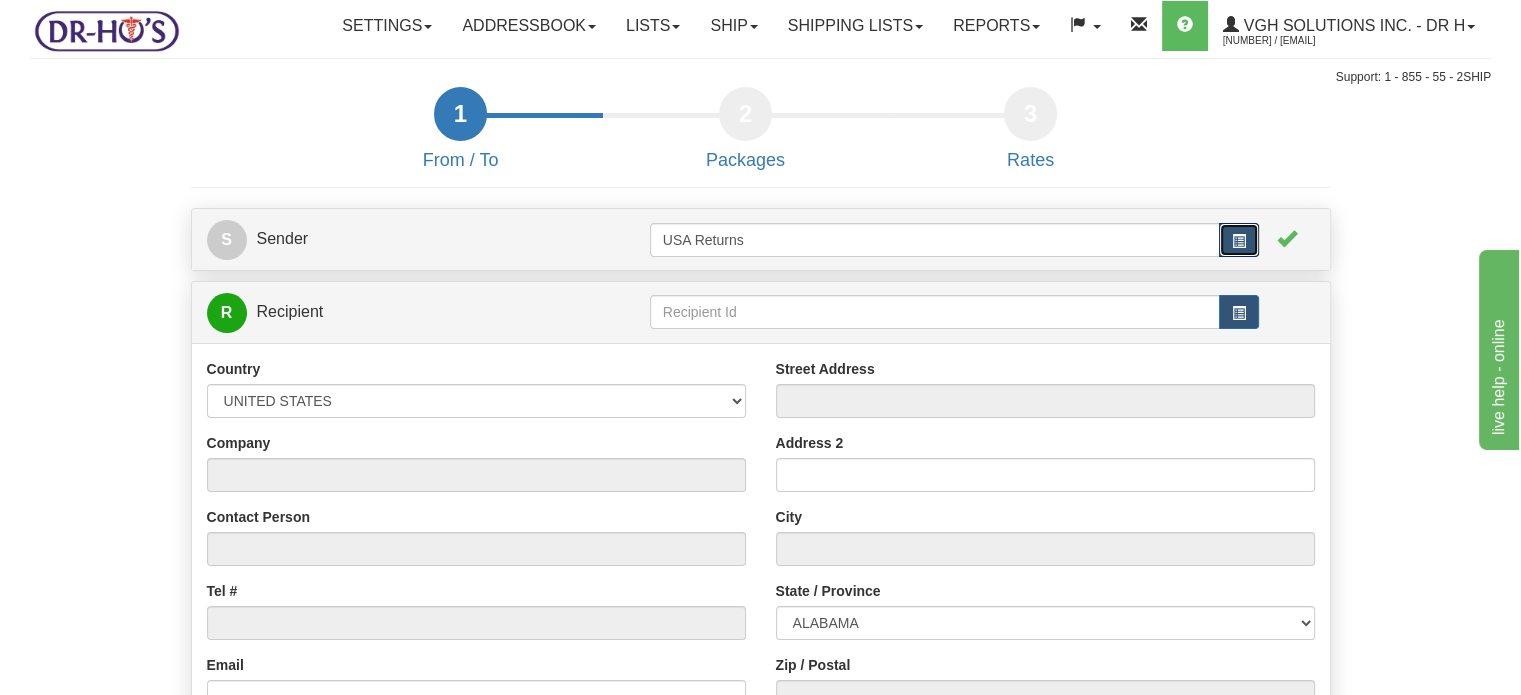 click at bounding box center [1239, 241] 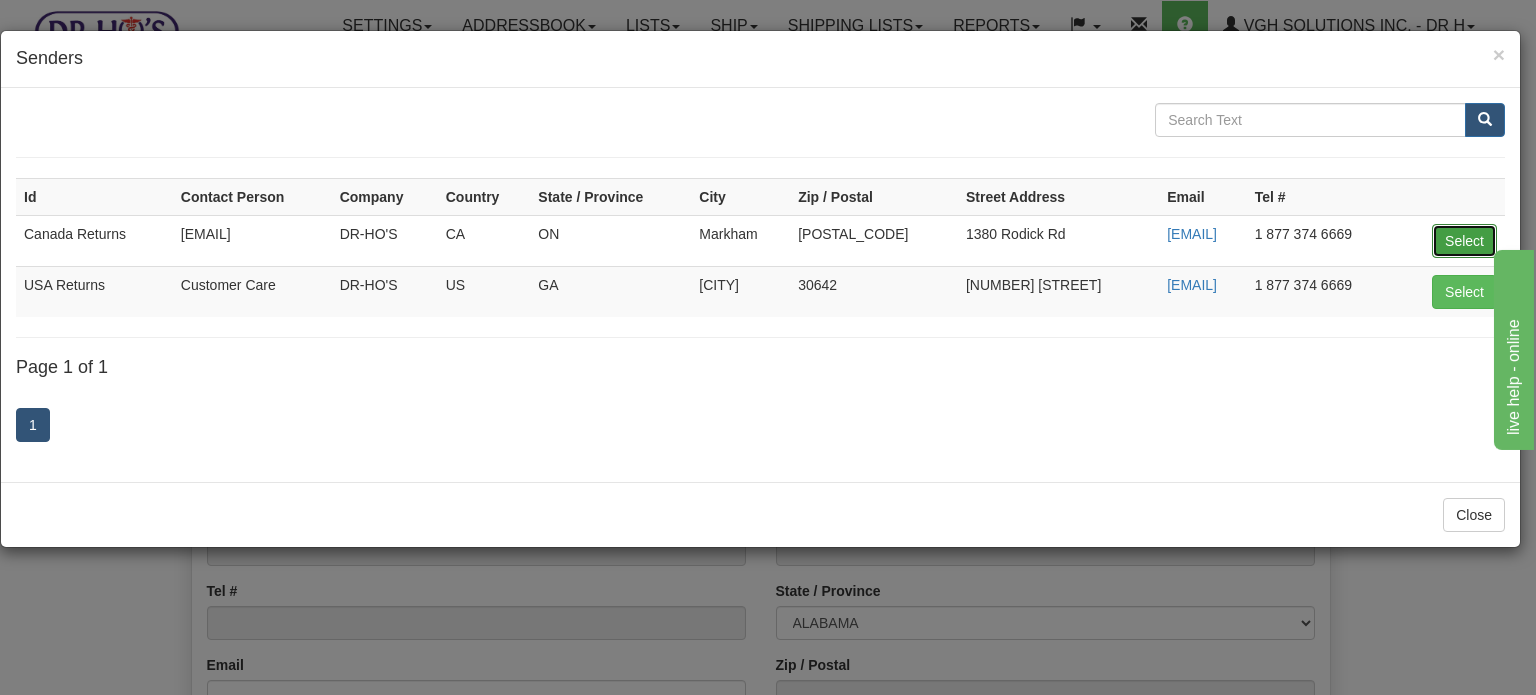 click on "Select" at bounding box center [1464, 241] 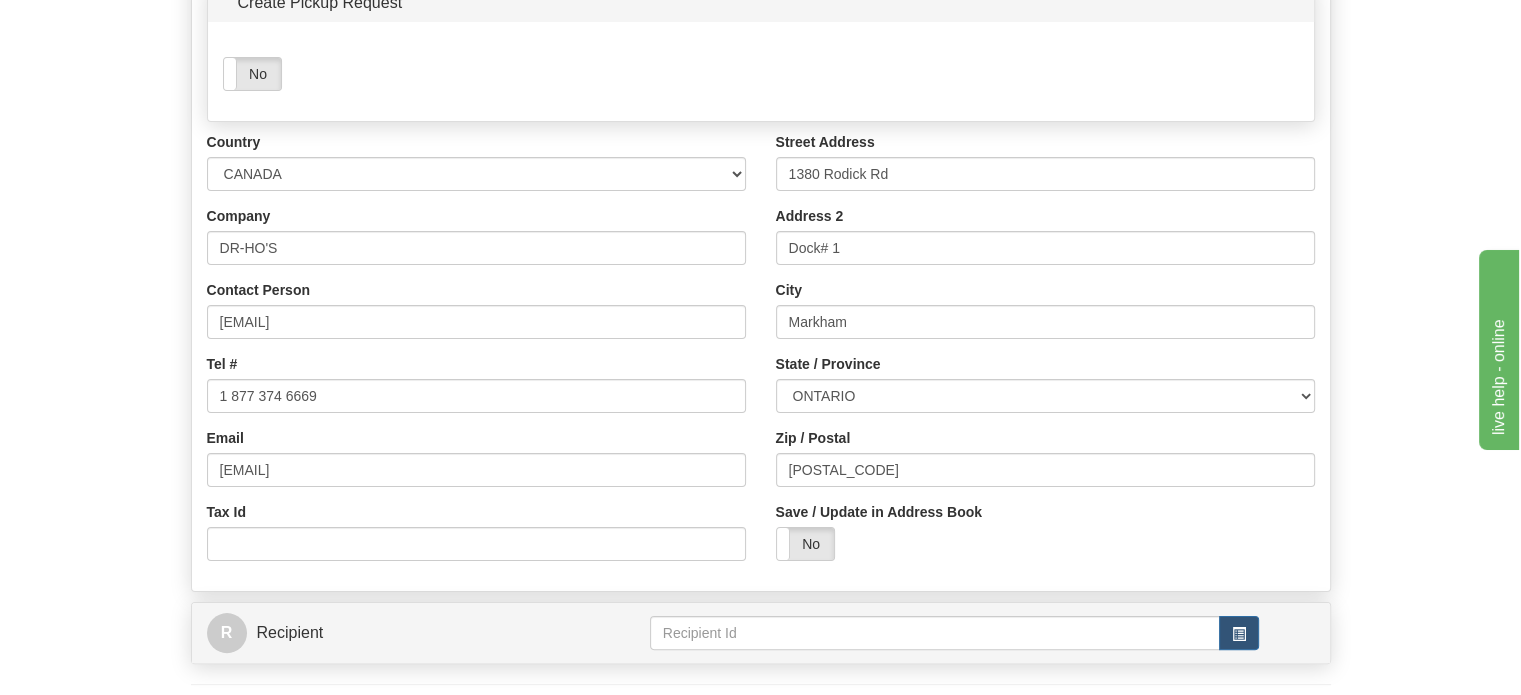scroll, scrollTop: 300, scrollLeft: 0, axis: vertical 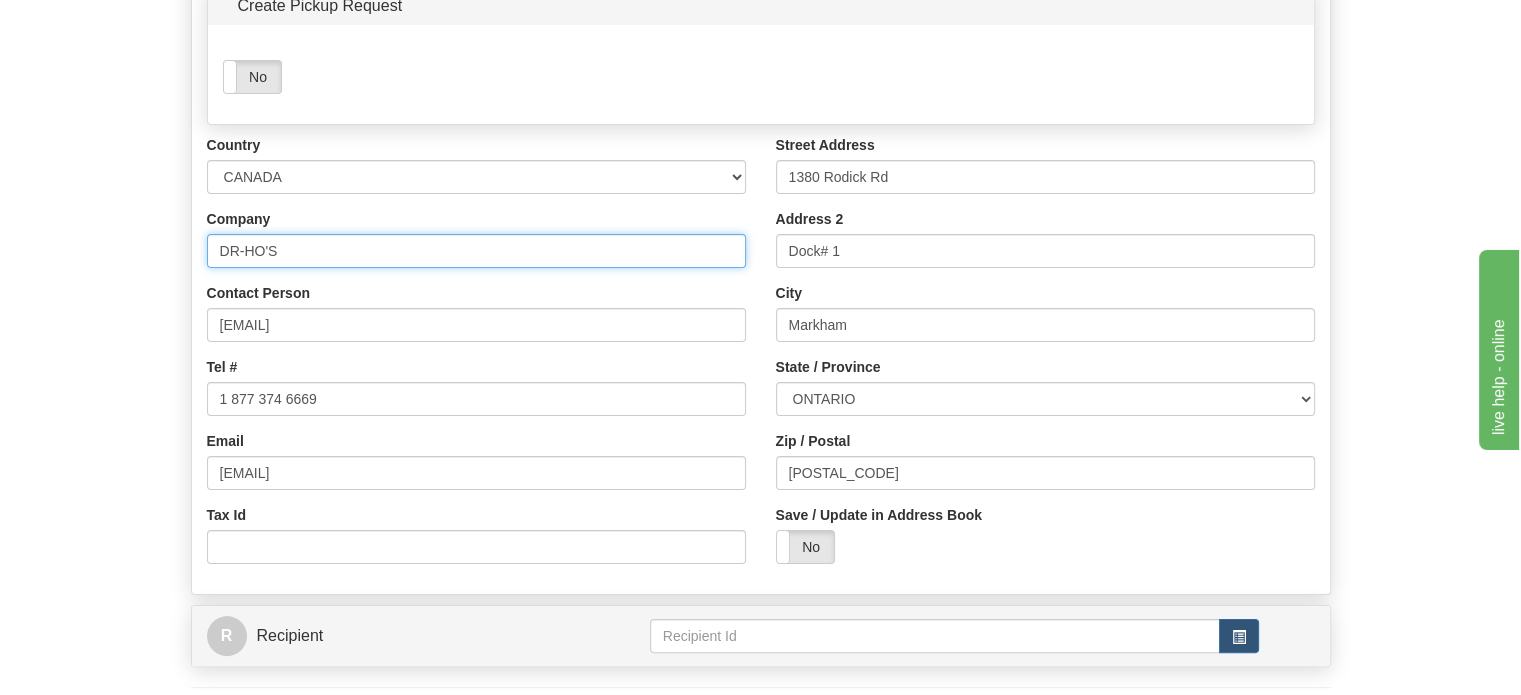 drag, startPoint x: 427, startPoint y: 300, endPoint x: 108, endPoint y: 299, distance: 319.00156 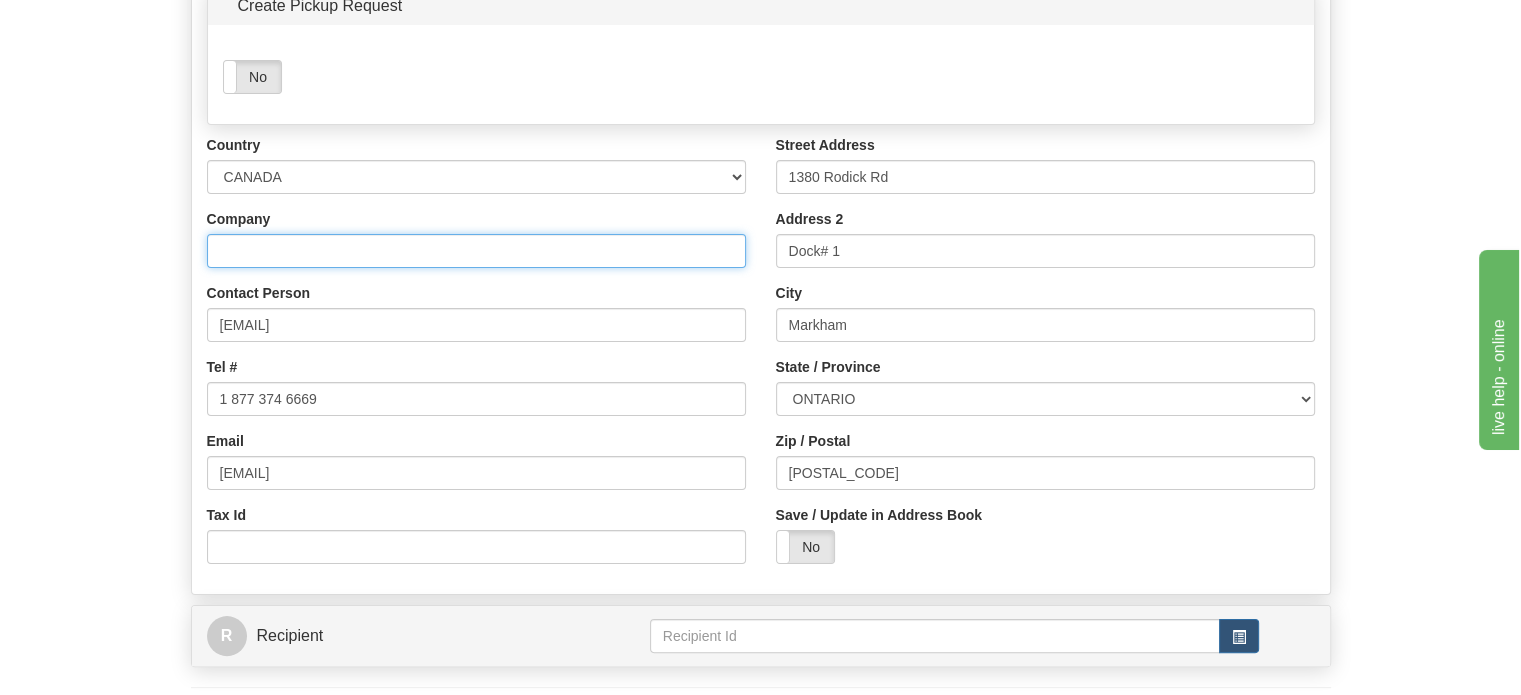 type 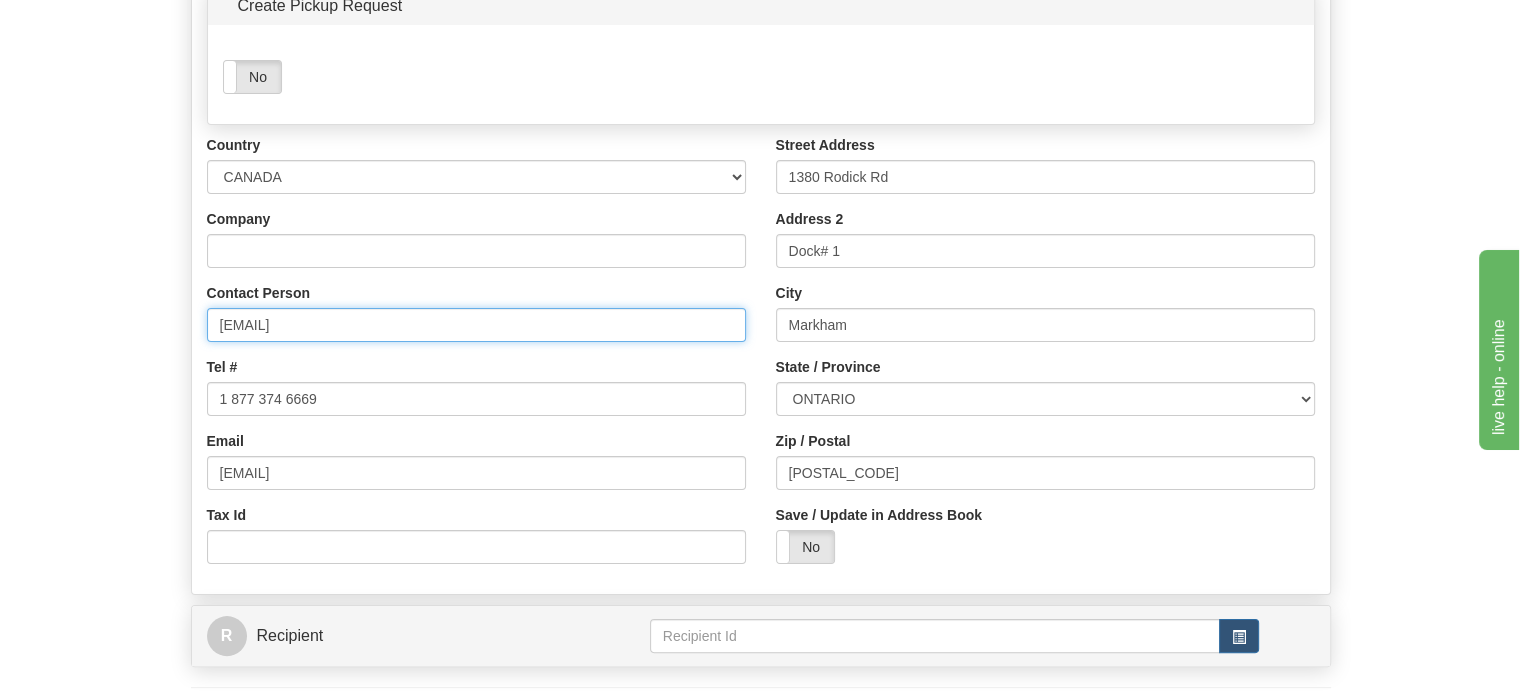 drag, startPoint x: 384, startPoint y: 372, endPoint x: 104, endPoint y: 359, distance: 280.30164 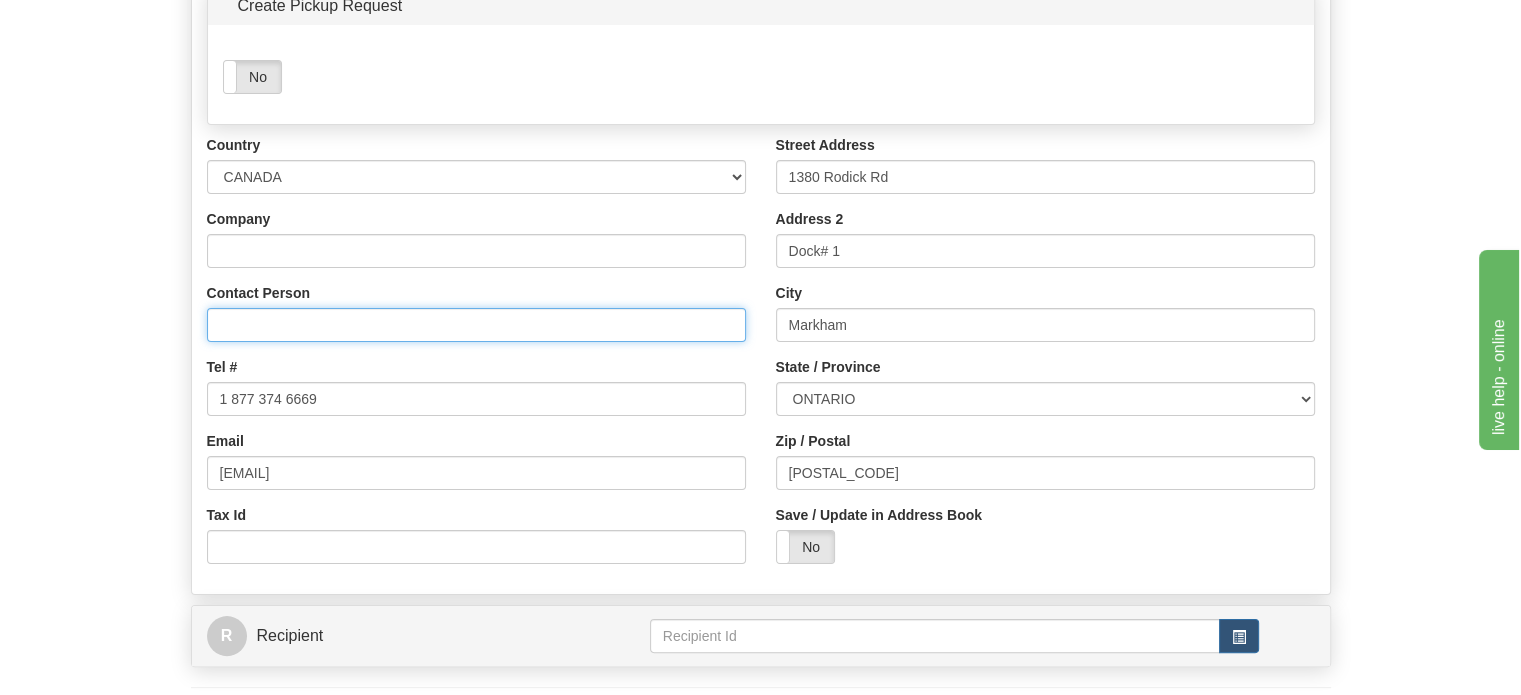 type 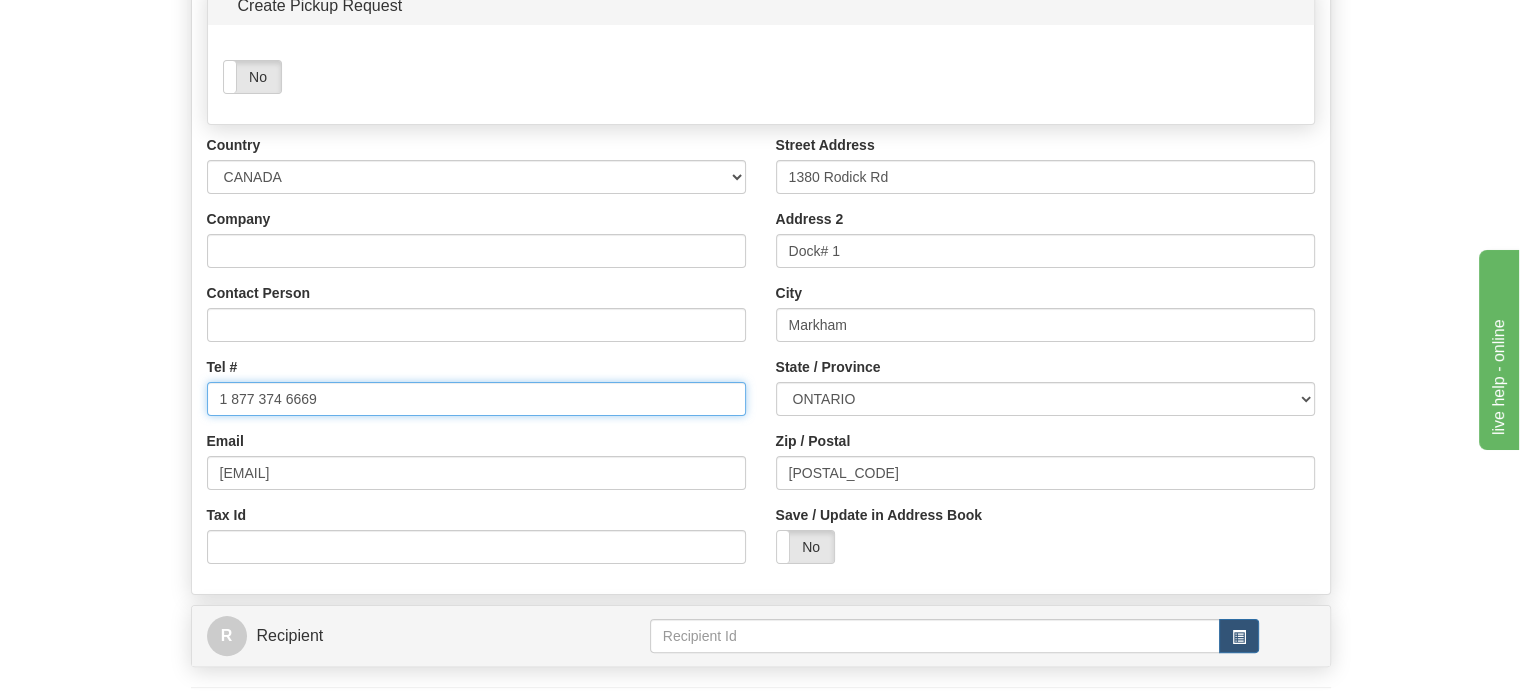 drag, startPoint x: 352, startPoint y: 433, endPoint x: 80, endPoint y: 436, distance: 272.01654 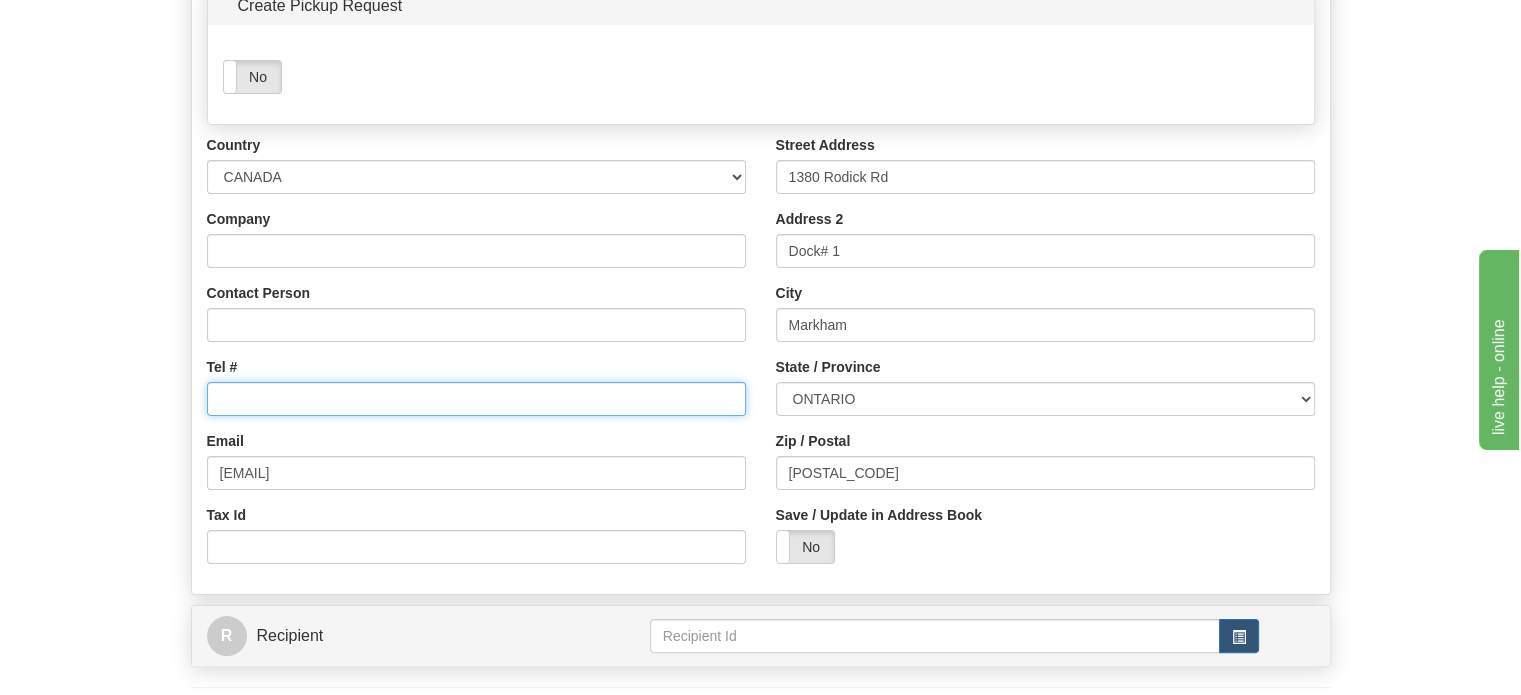 type 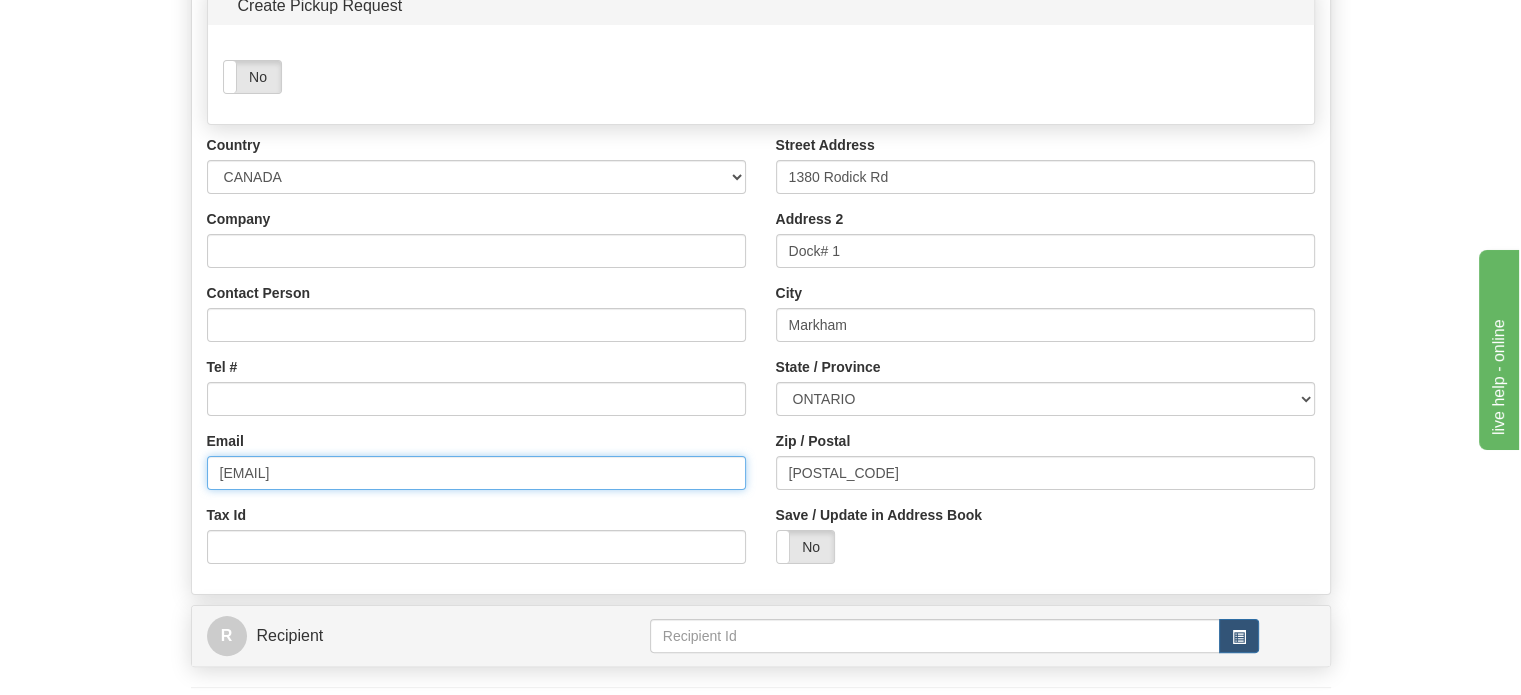 drag, startPoint x: 384, startPoint y: 531, endPoint x: 70, endPoint y: 500, distance: 315.52655 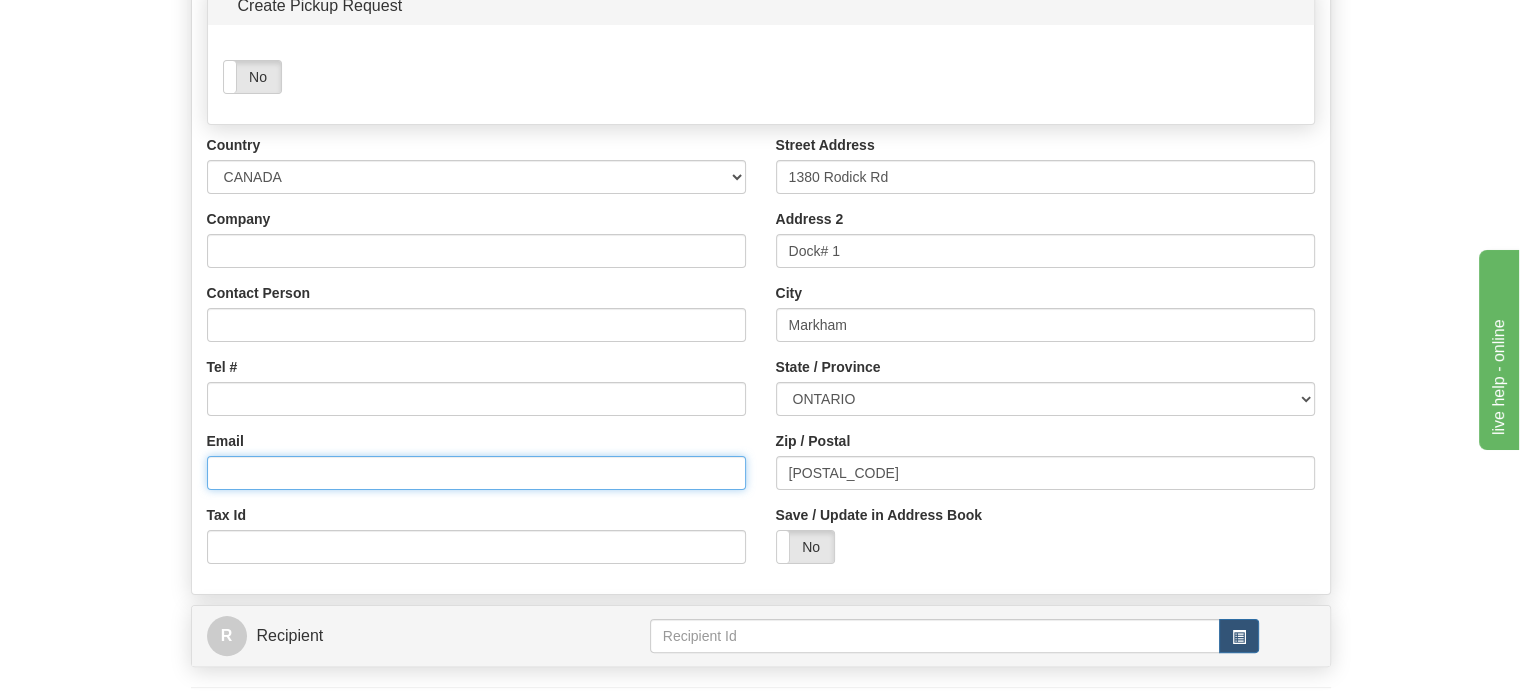 type 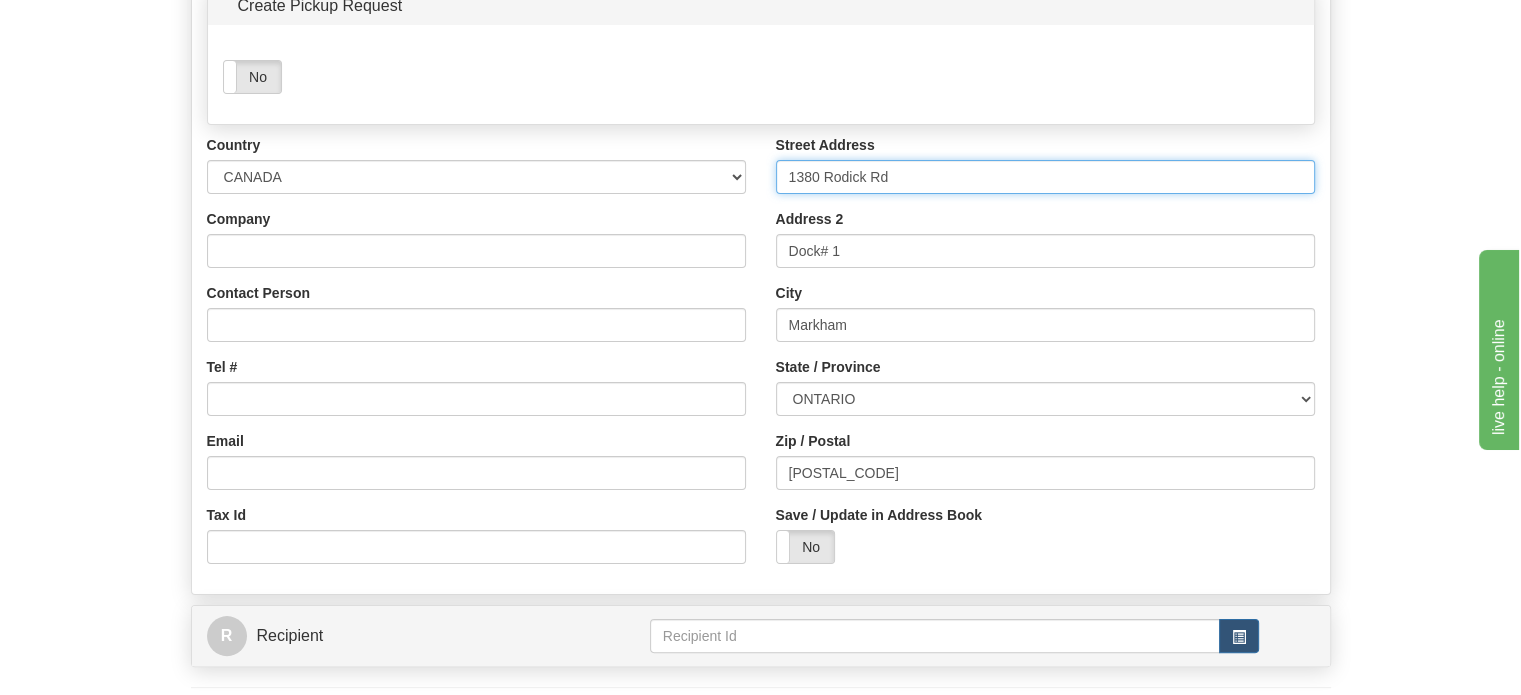 drag, startPoint x: 899, startPoint y: 227, endPoint x: 664, endPoint y: 235, distance: 235.13612 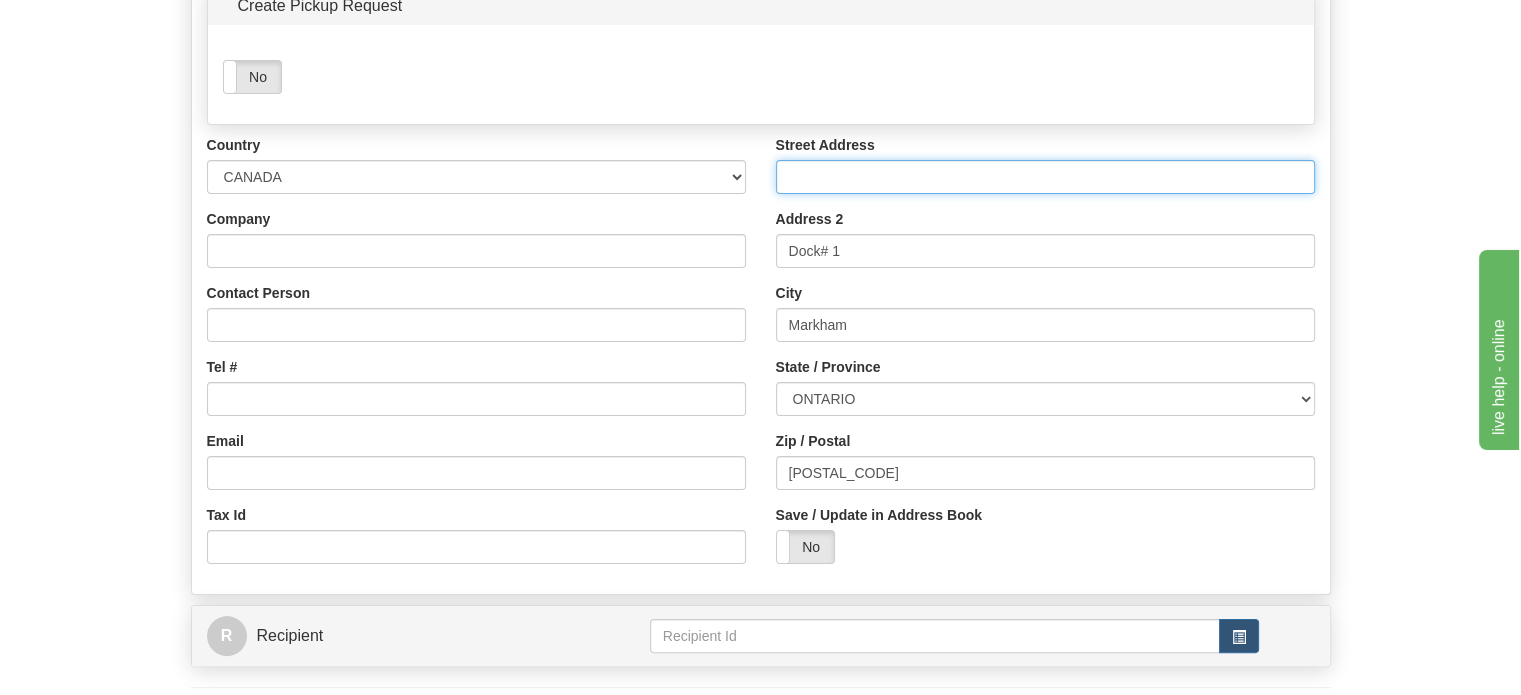 type 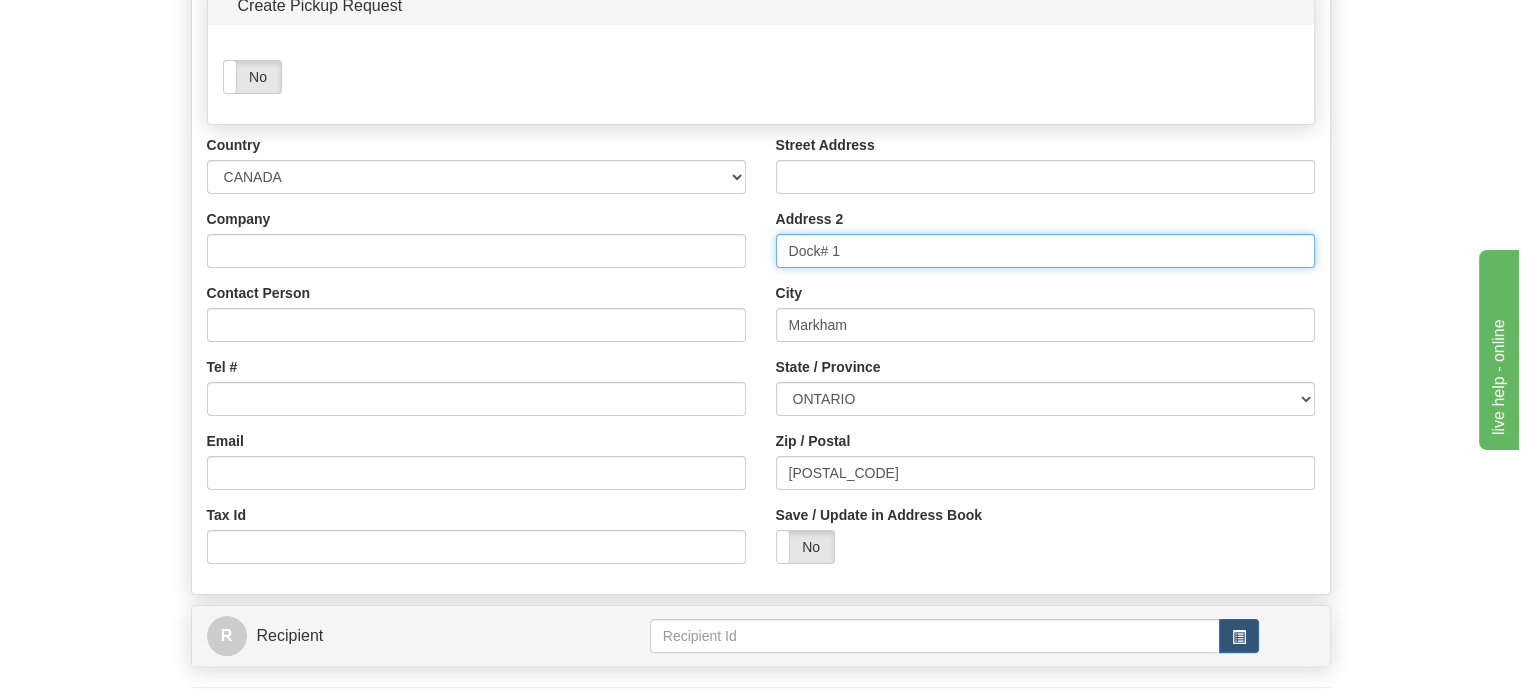 drag, startPoint x: 831, startPoint y: 292, endPoint x: 593, endPoint y: 295, distance: 238.0189 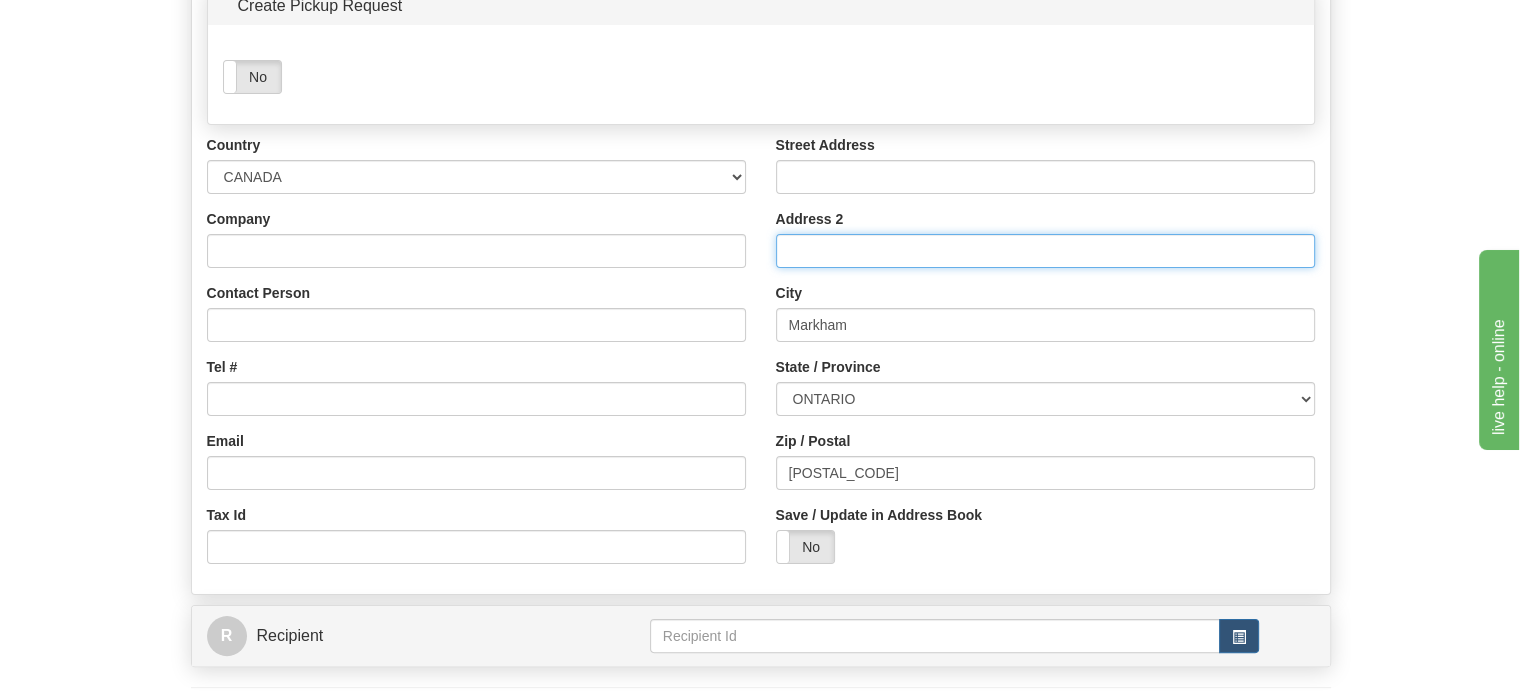 type 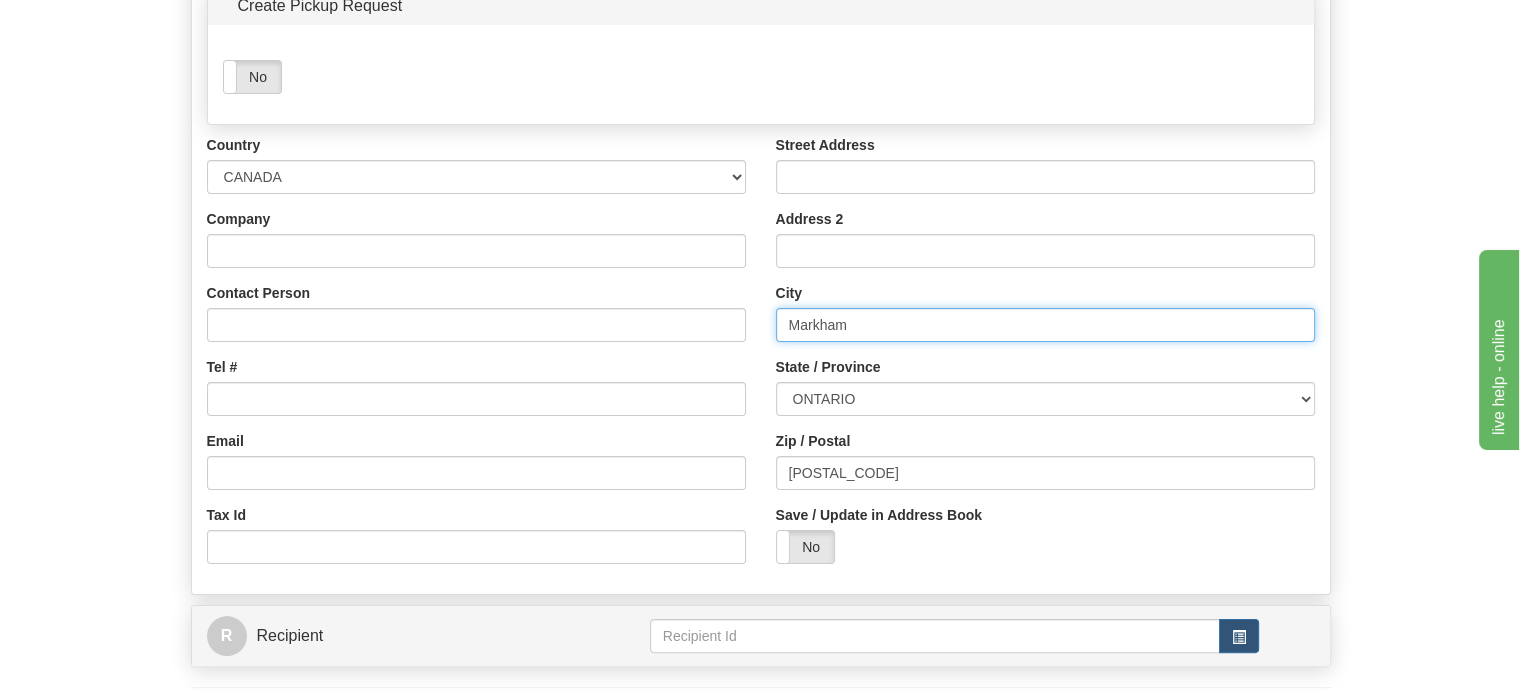 drag, startPoint x: 854, startPoint y: 372, endPoint x: 696, endPoint y: 408, distance: 162.04938 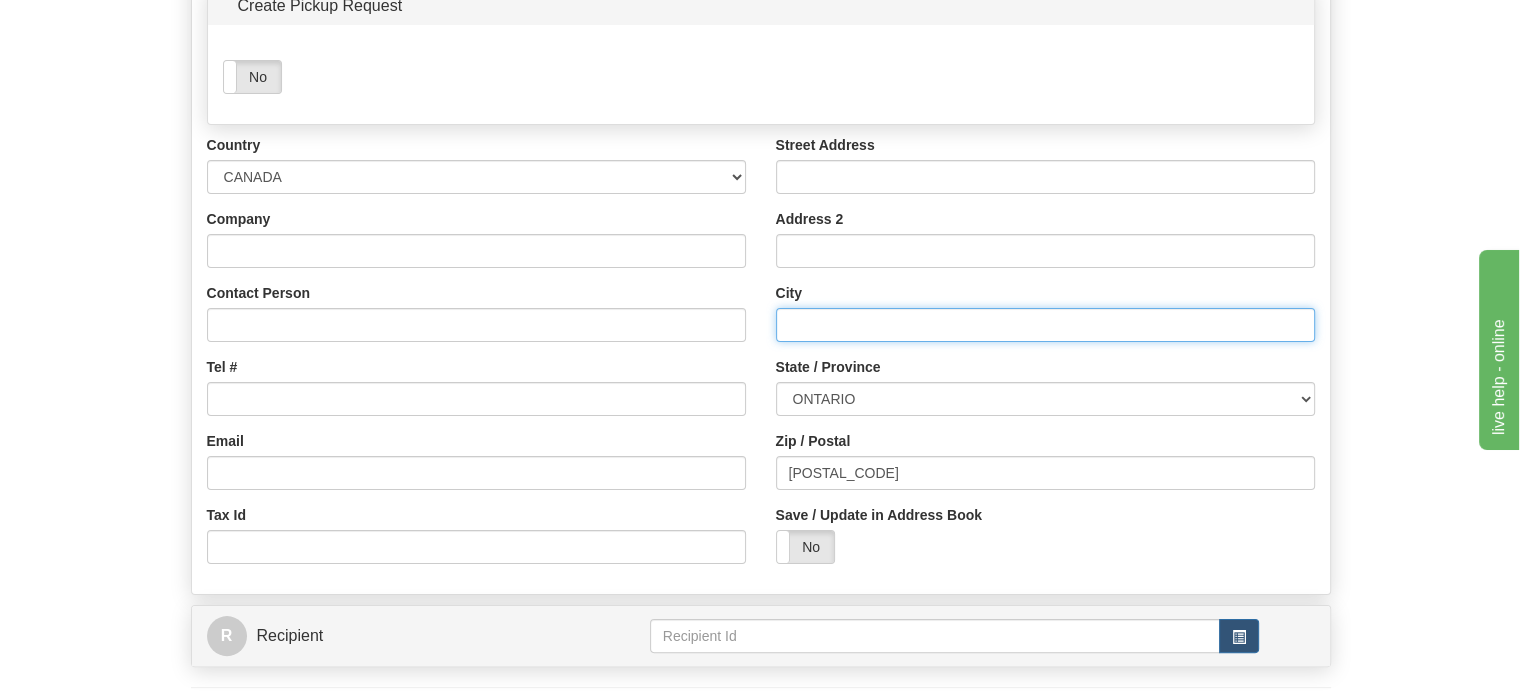 type 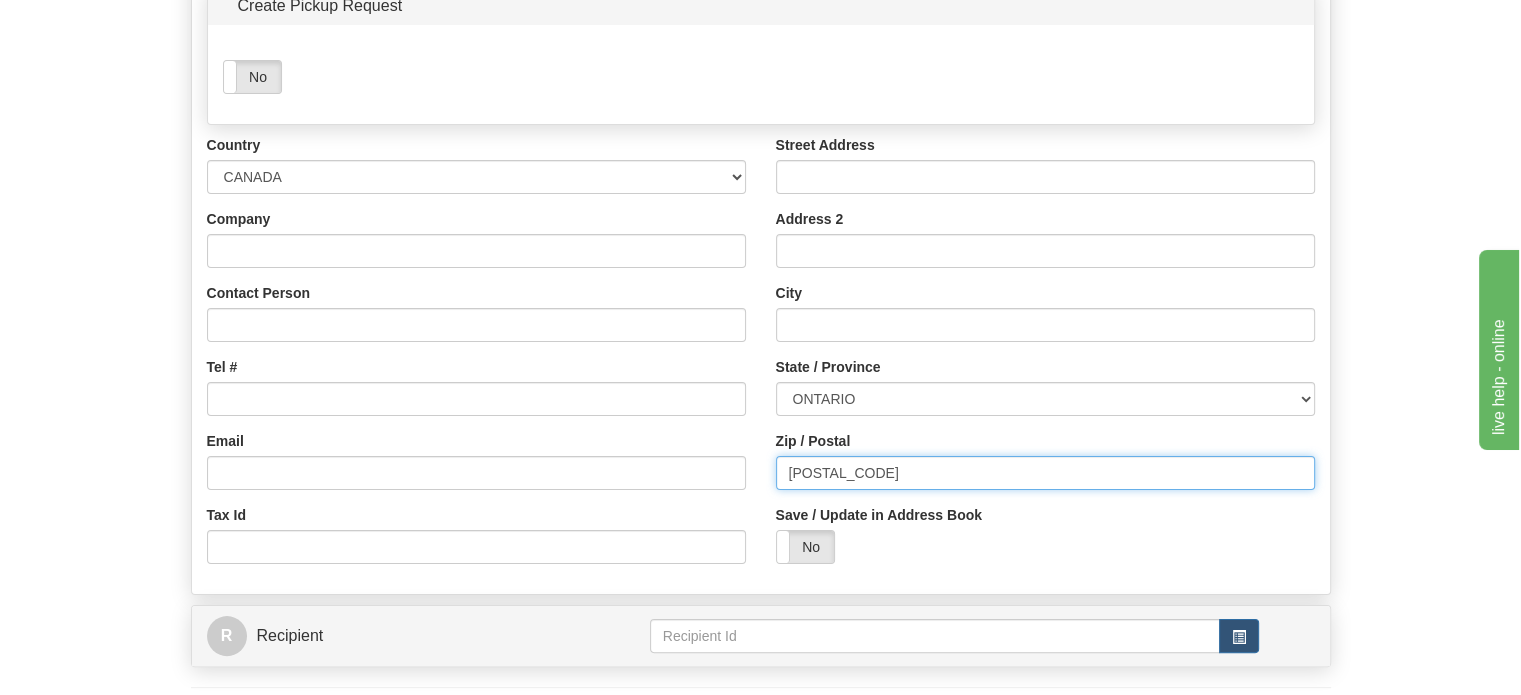 drag, startPoint x: 909, startPoint y: 514, endPoint x: 662, endPoint y: 517, distance: 247.01822 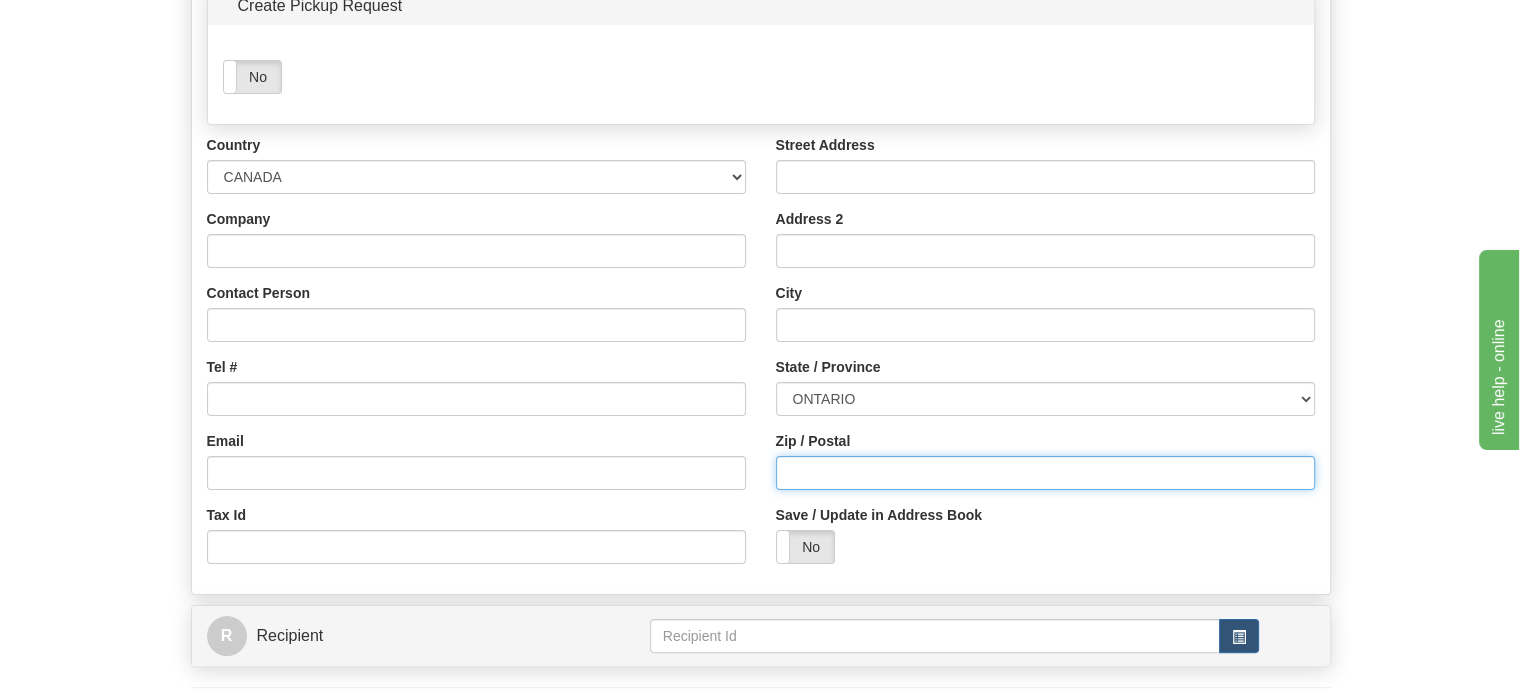 type 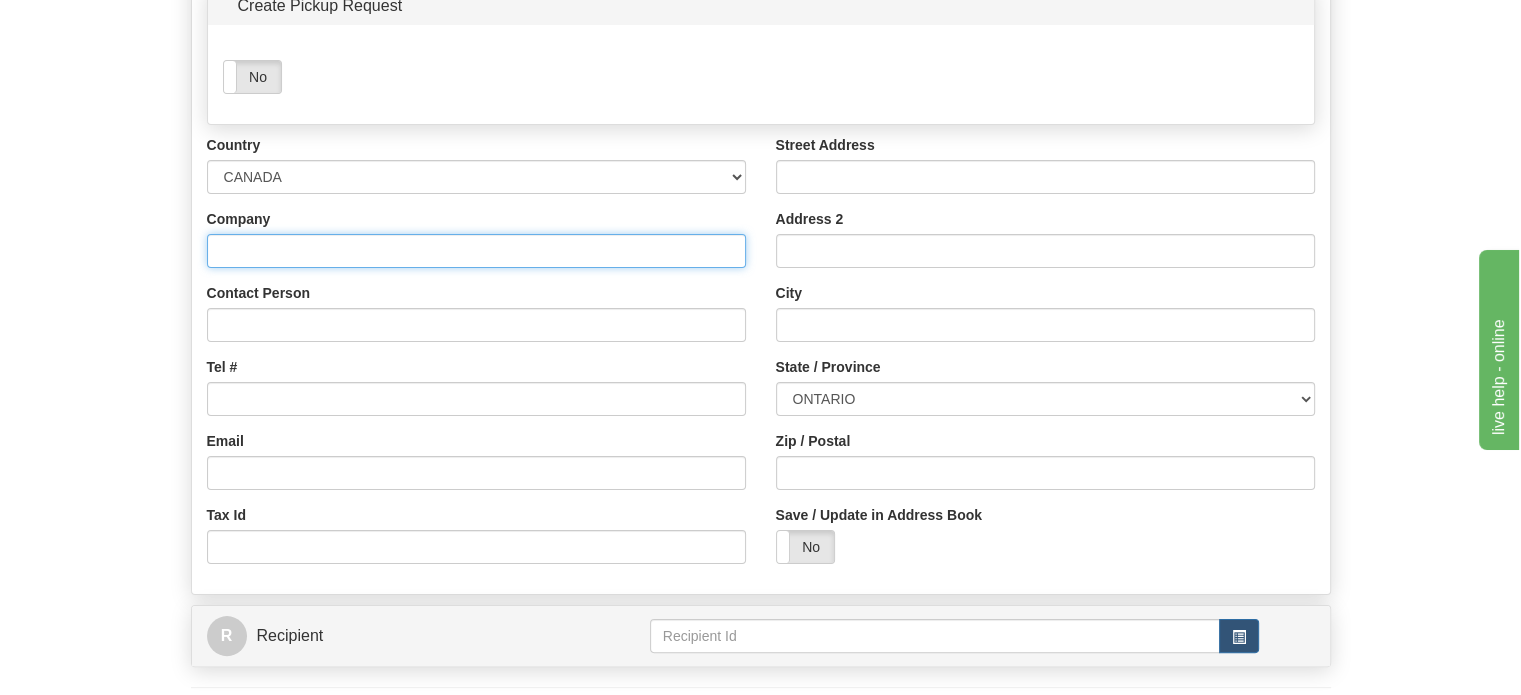 click on "Company" at bounding box center [476, 251] 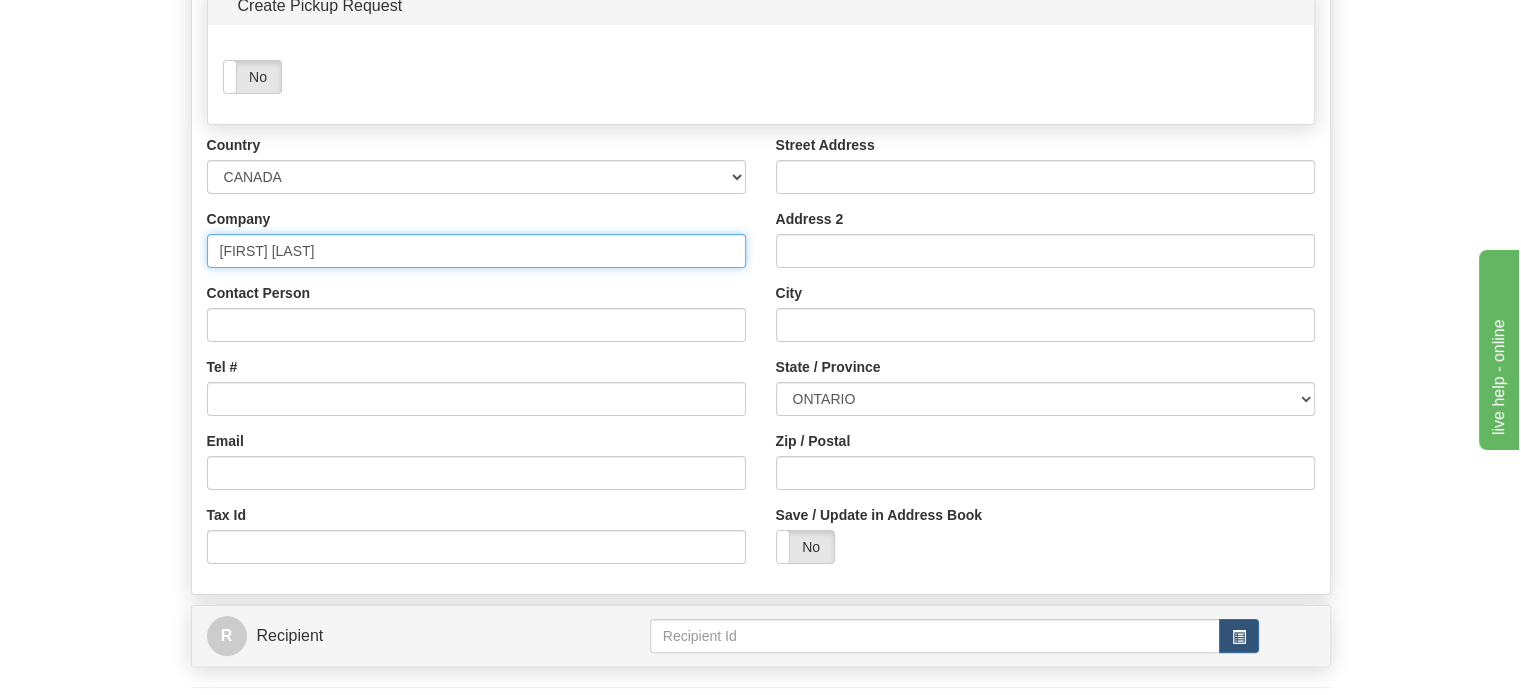 type on "[FIRST] [LAST]" 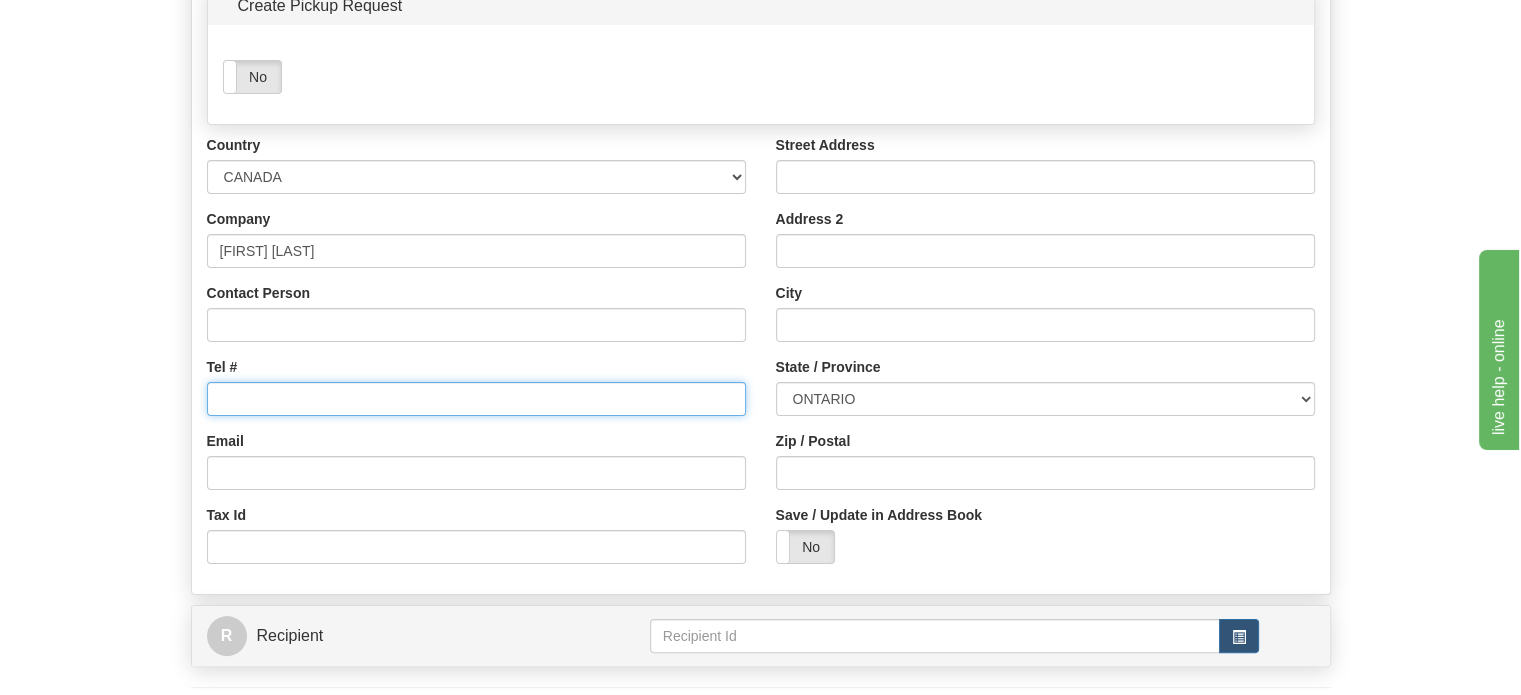 click on "Tel #" at bounding box center (476, 399) 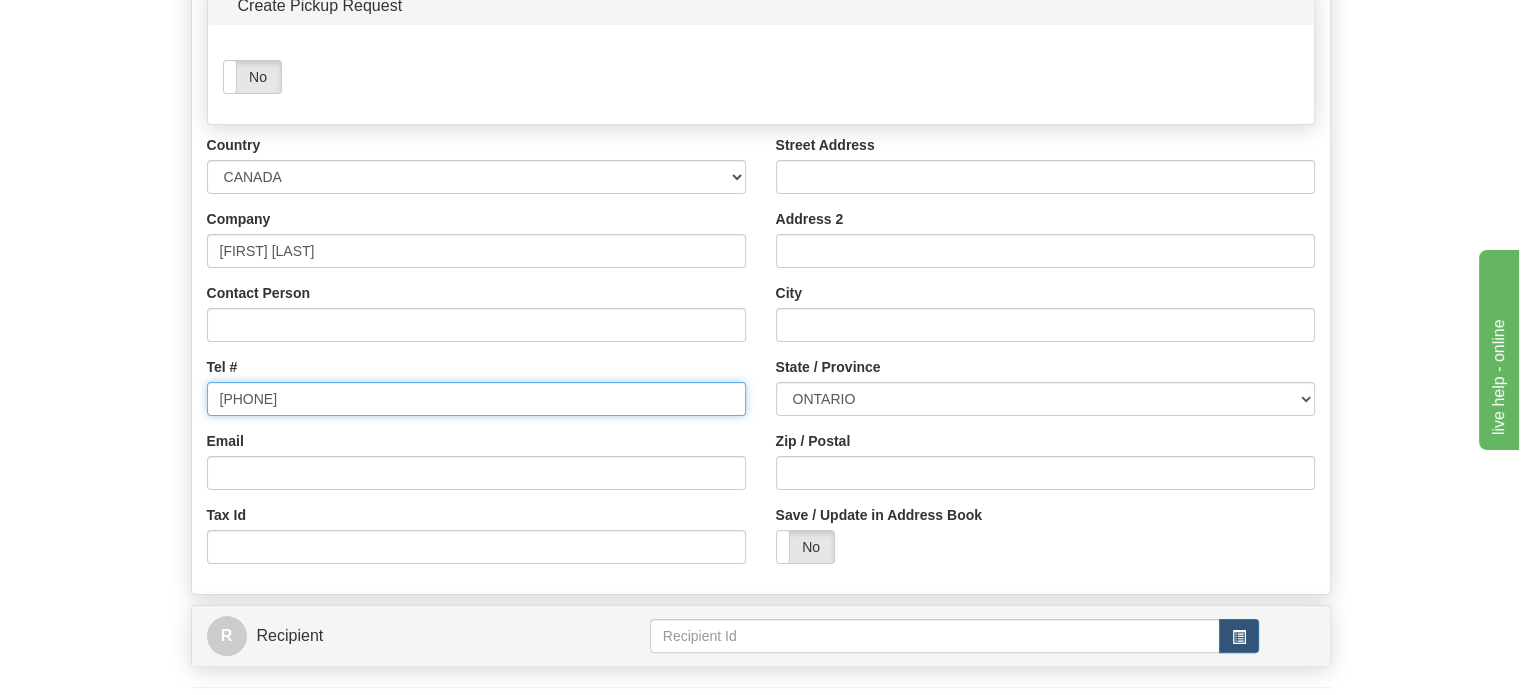 paste on "[PHONE]" 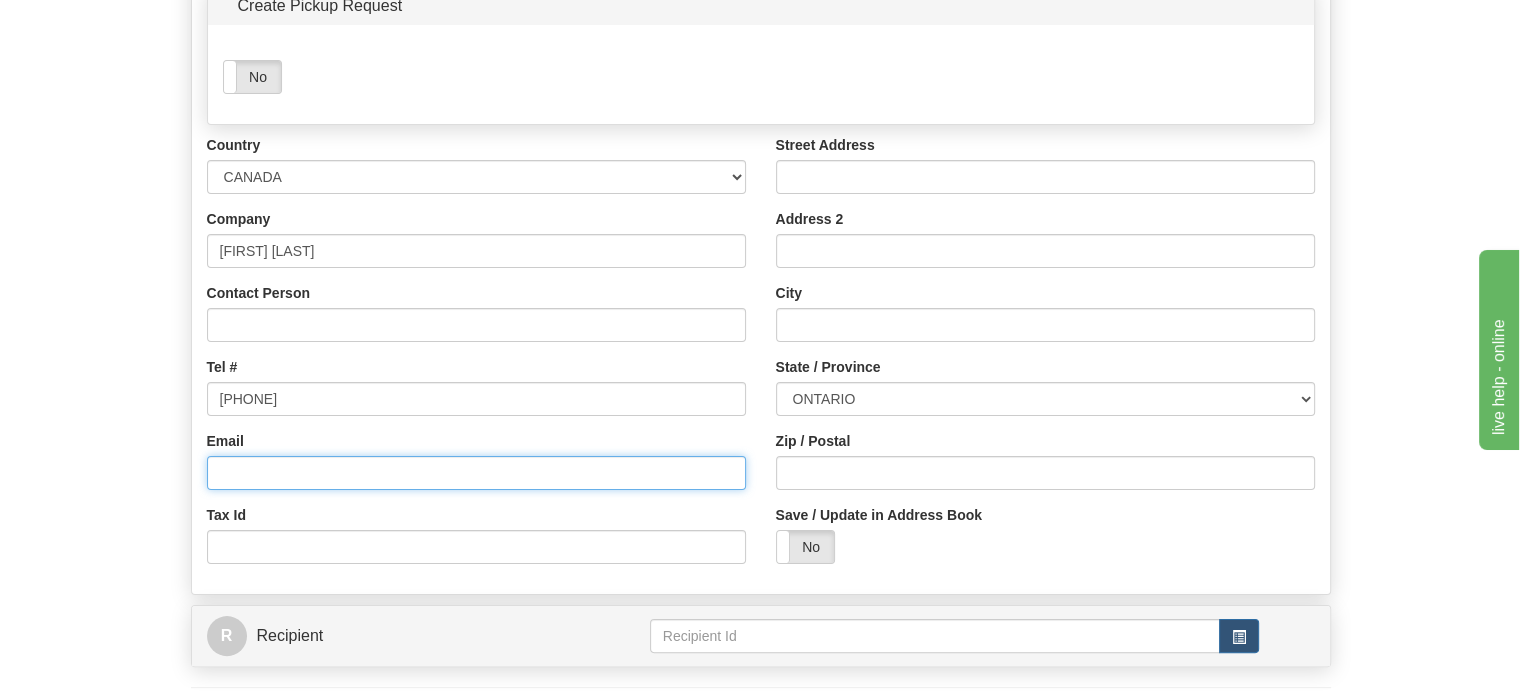 click on "Email" at bounding box center (476, 473) 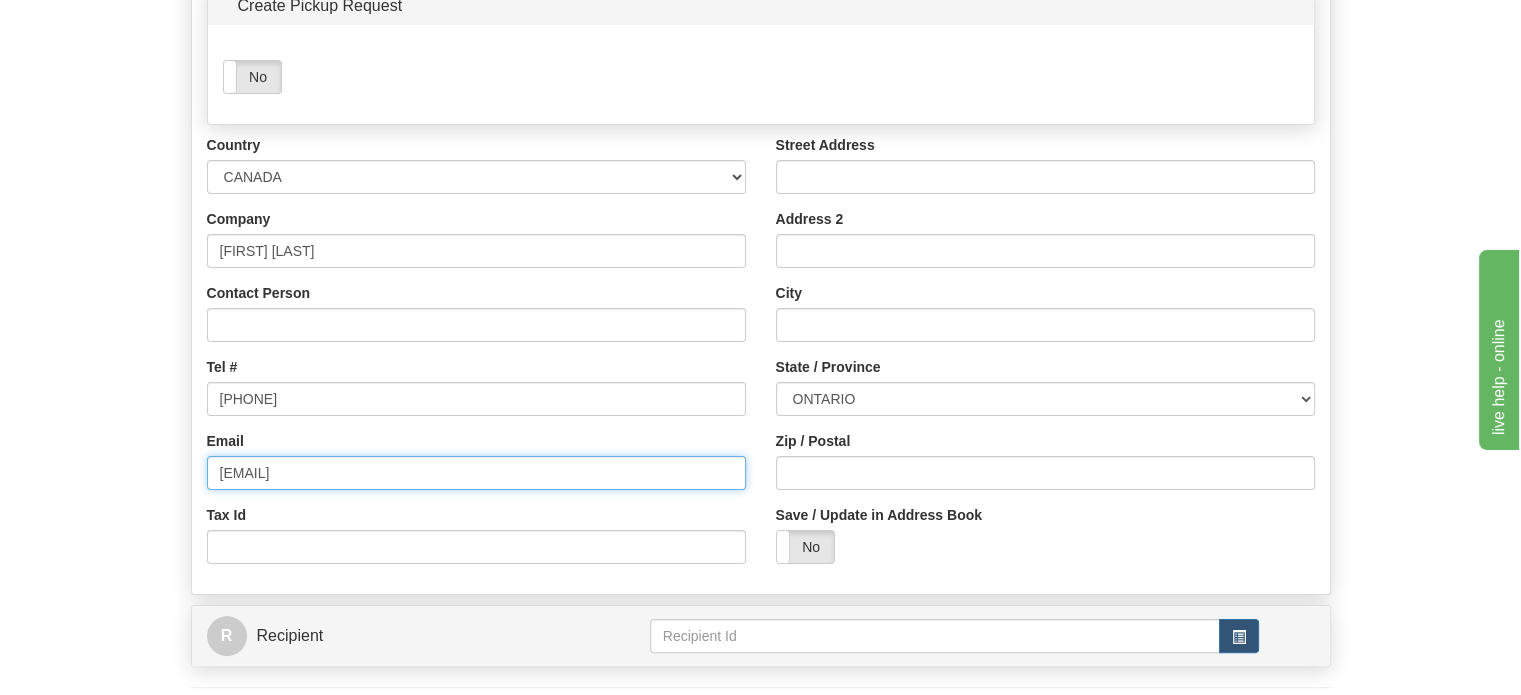 type on "[EMAIL]" 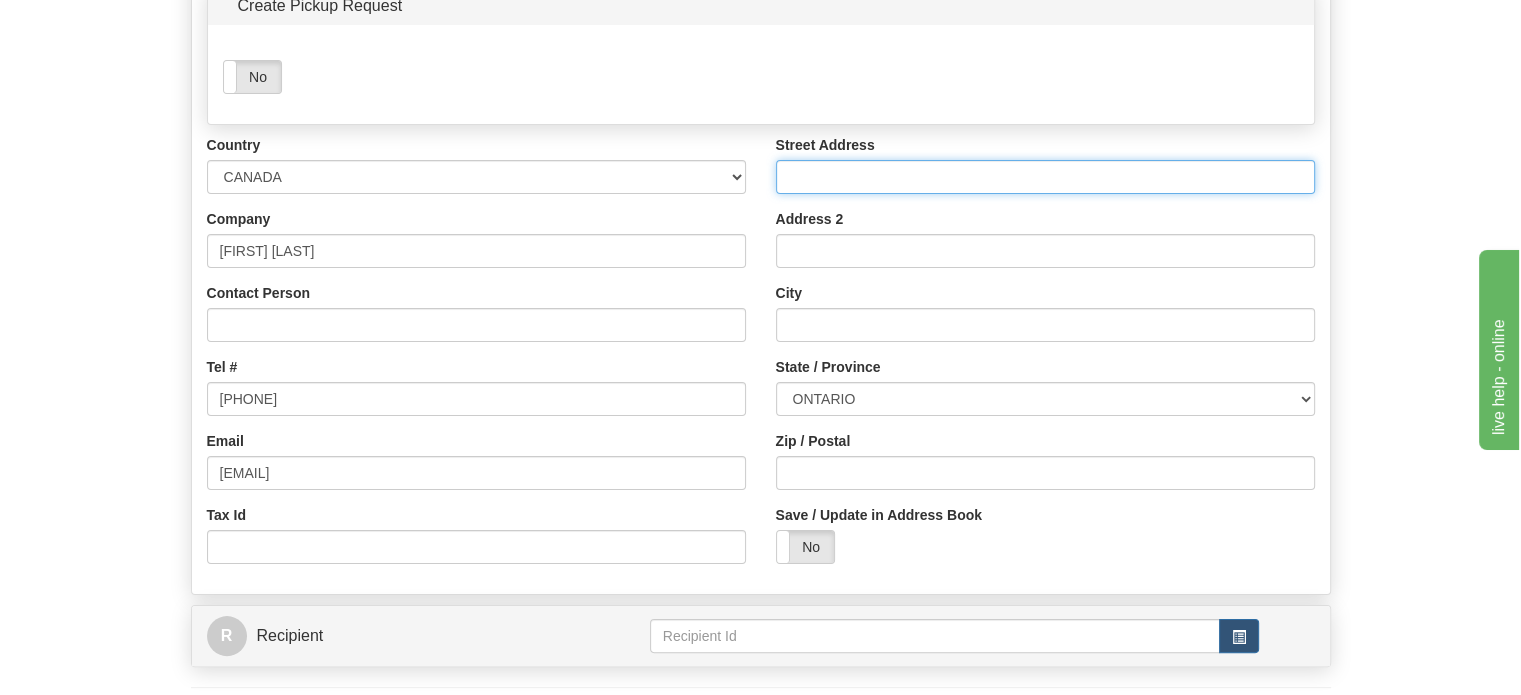 click on "Street Address" at bounding box center [1045, 177] 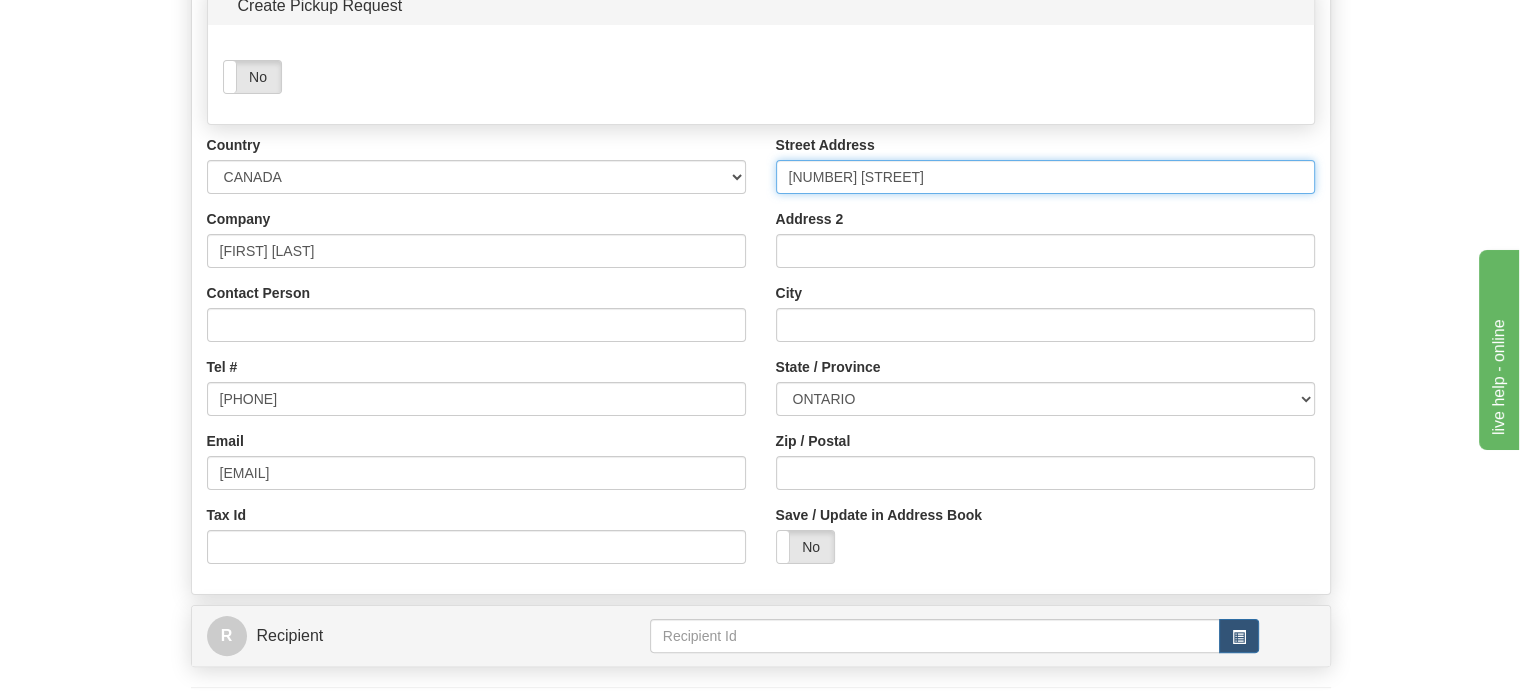 type on "[NUMBER] [STREET]" 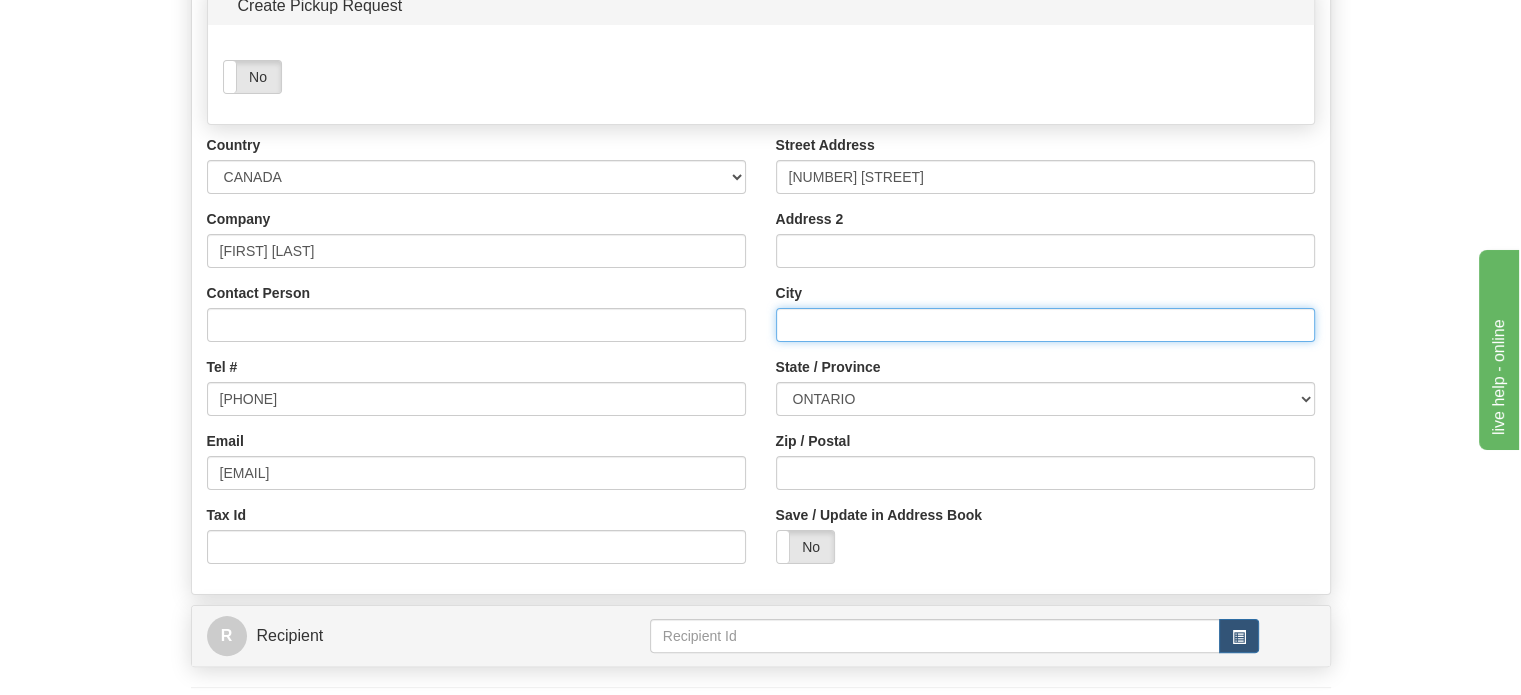 click on "City" at bounding box center [1045, 325] 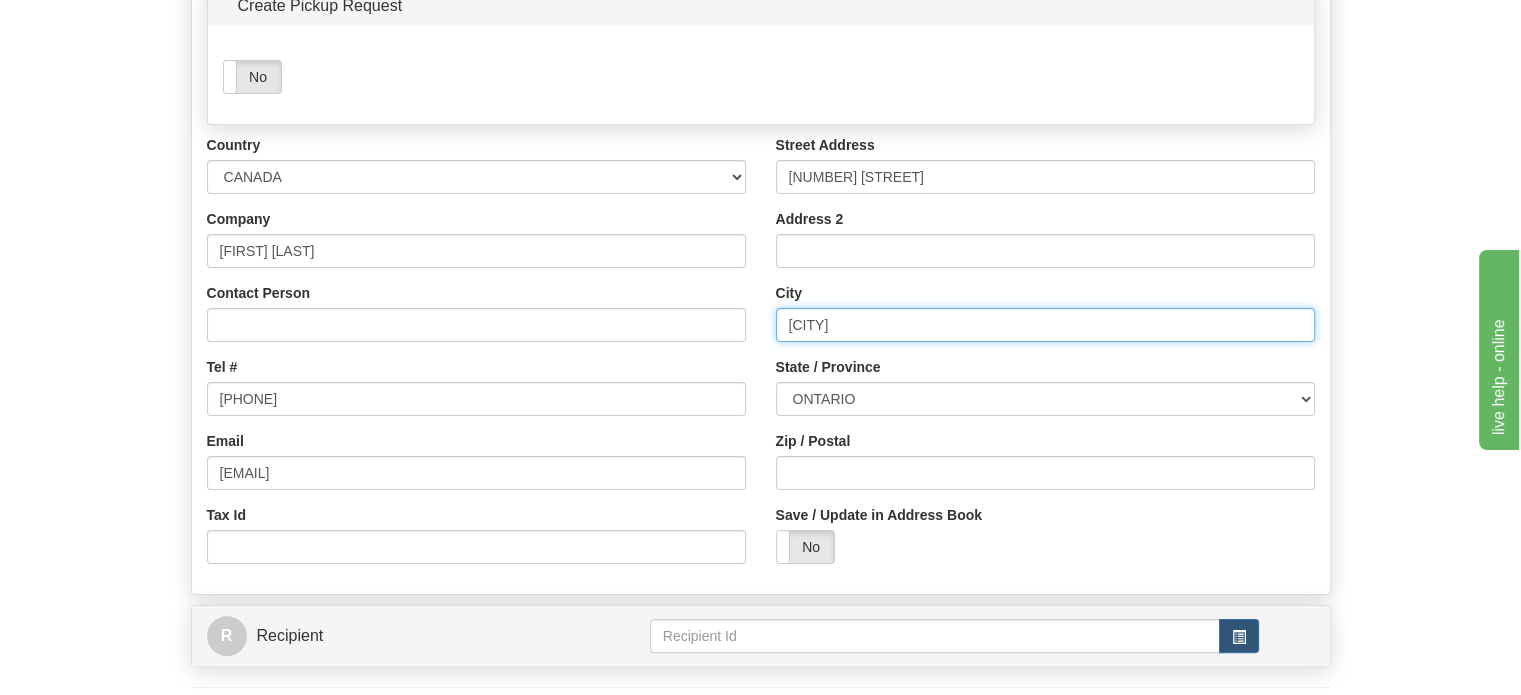 type on "[CITY]" 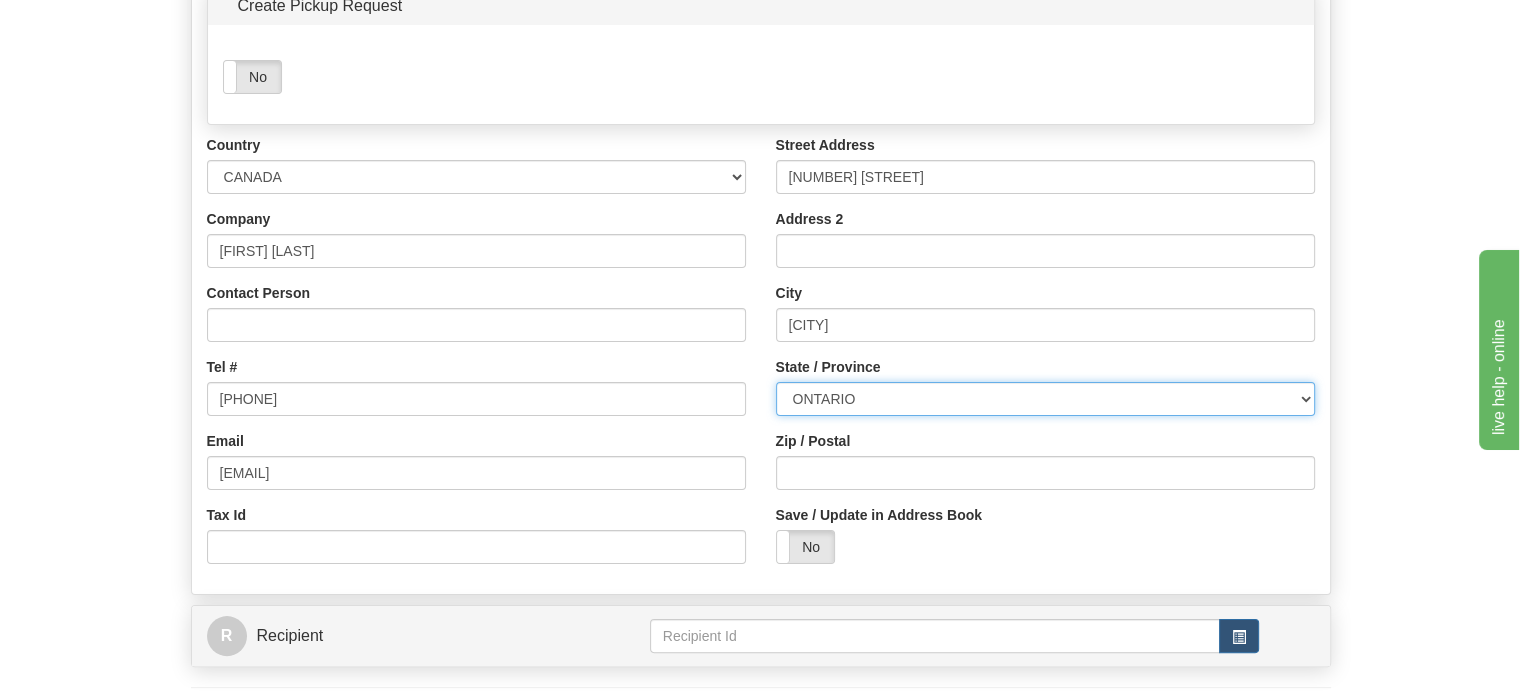 click on "ALBERTA BRITISH COLUMBIA MANITOBA NEW BRUNSWICK NEWFOUNDLAND NOVA SCOTIA NUNAVUT NW TERRITORIES ONTARIO PRINCE EDWARD ISLAND QUEBEC SASKATCHEWAN YUKON TERRITORY" at bounding box center [1045, 399] 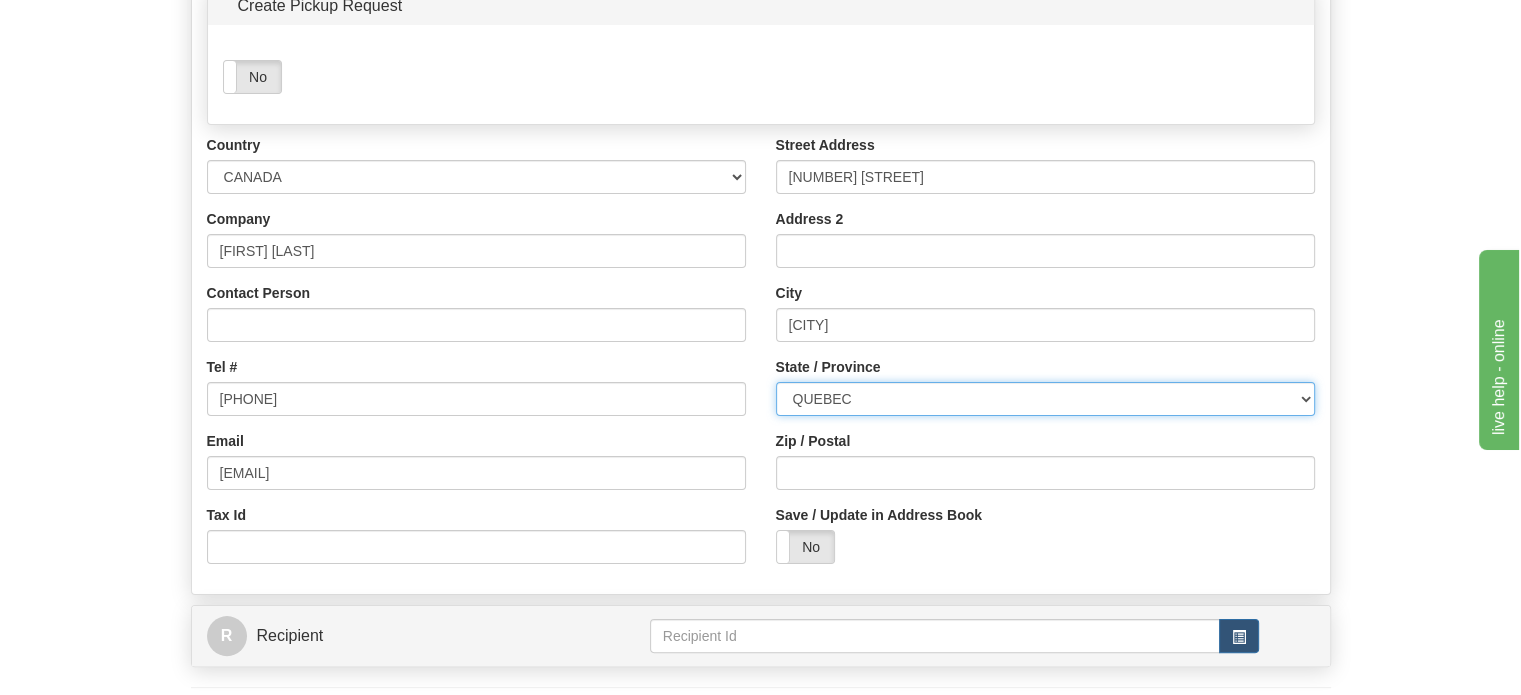 click on "ALBERTA BRITISH COLUMBIA MANITOBA NEW BRUNSWICK NEWFOUNDLAND NOVA SCOTIA NUNAVUT NW TERRITORIES ONTARIO PRINCE EDWARD ISLAND QUEBEC SASKATCHEWAN YUKON TERRITORY" at bounding box center (1045, 399) 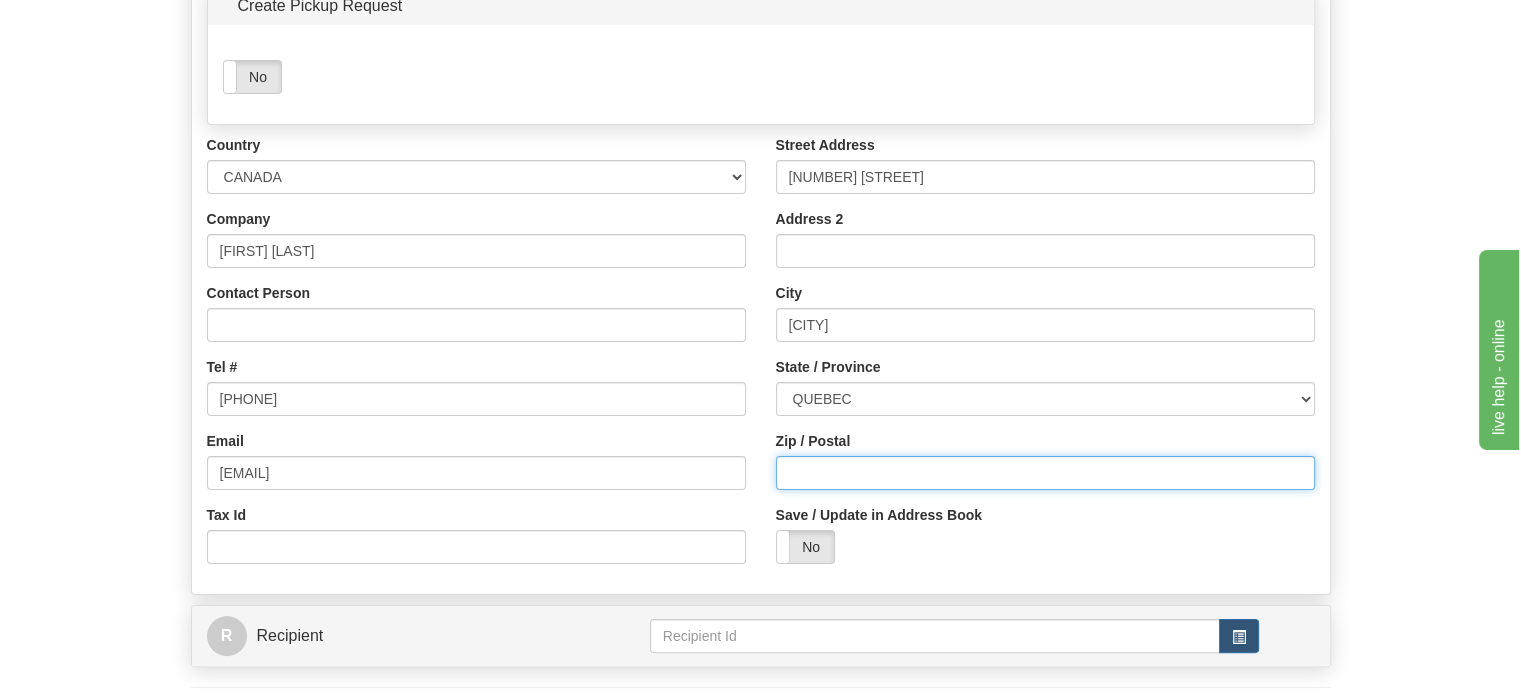 click on "Zip / Postal" at bounding box center [1045, 473] 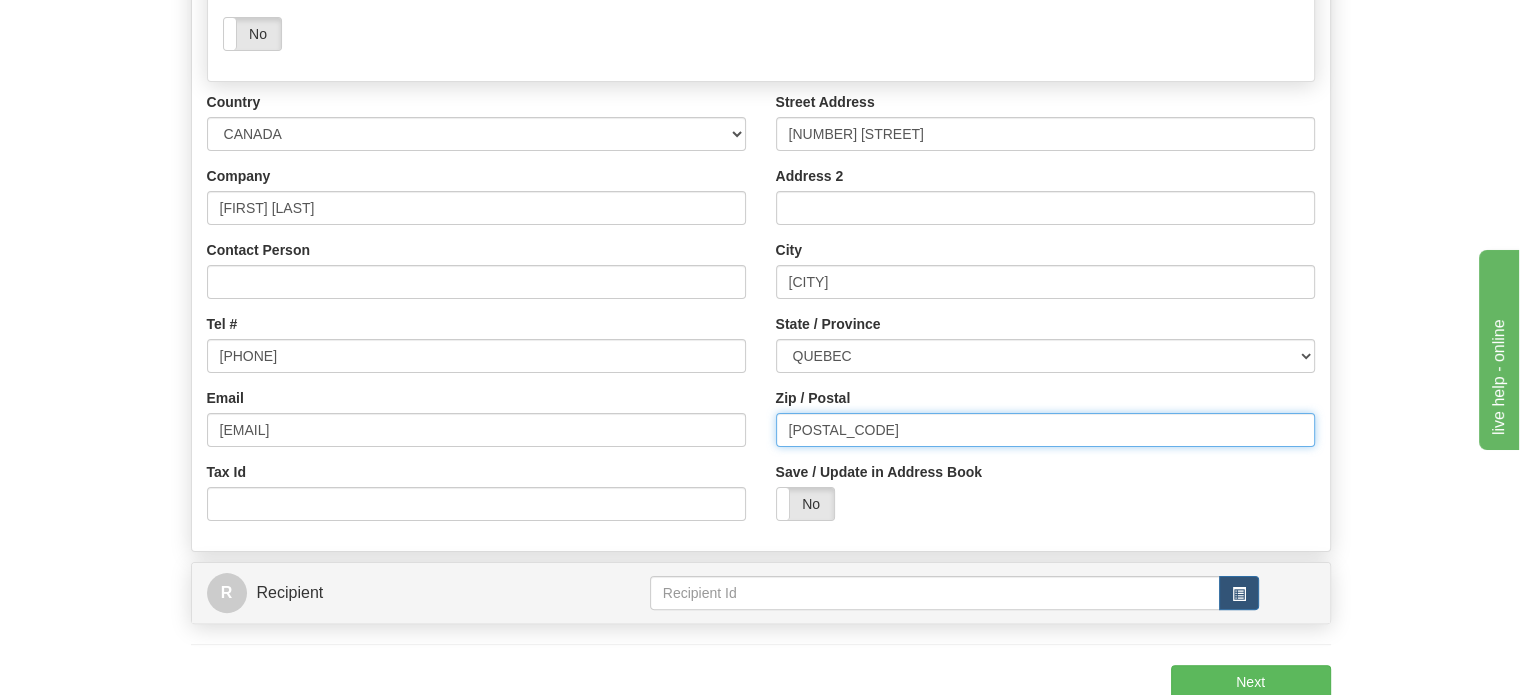 scroll, scrollTop: 500, scrollLeft: 0, axis: vertical 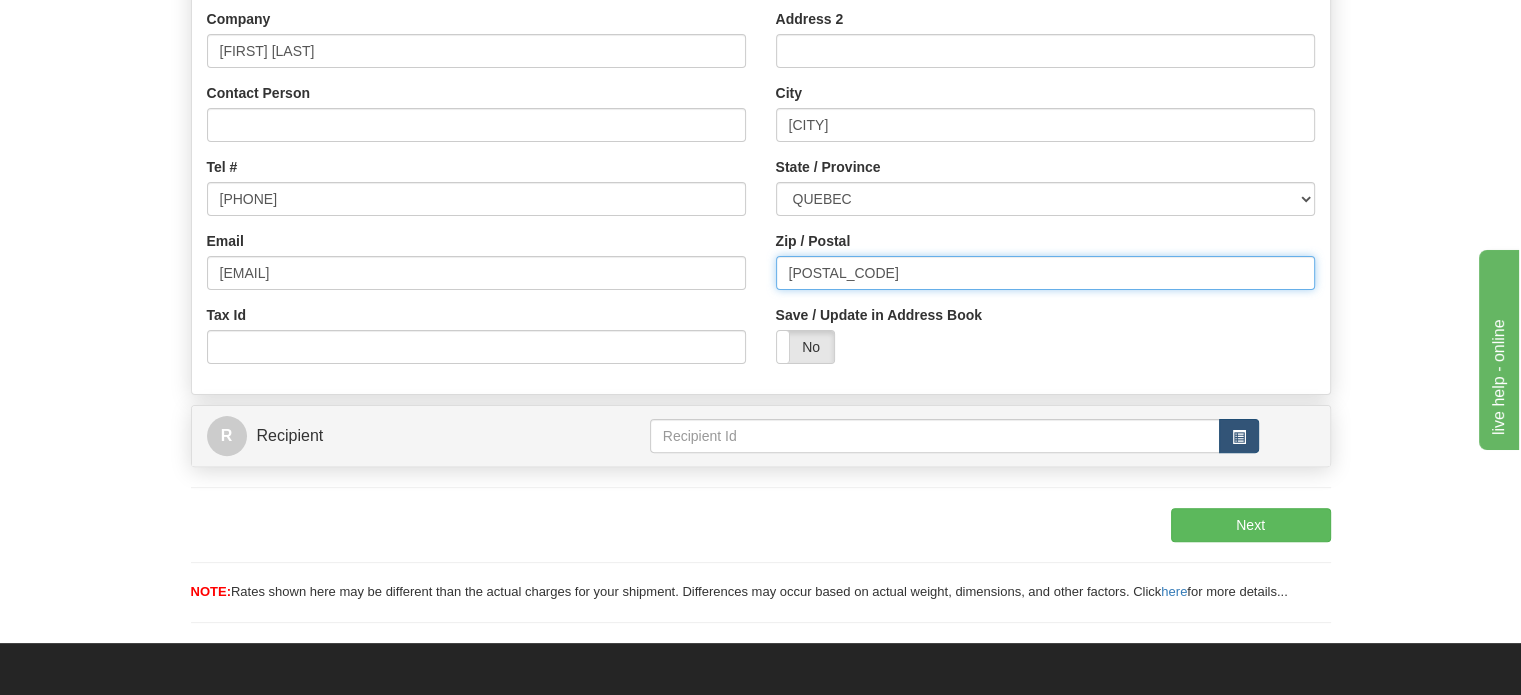 type on "[POSTAL_CODE]" 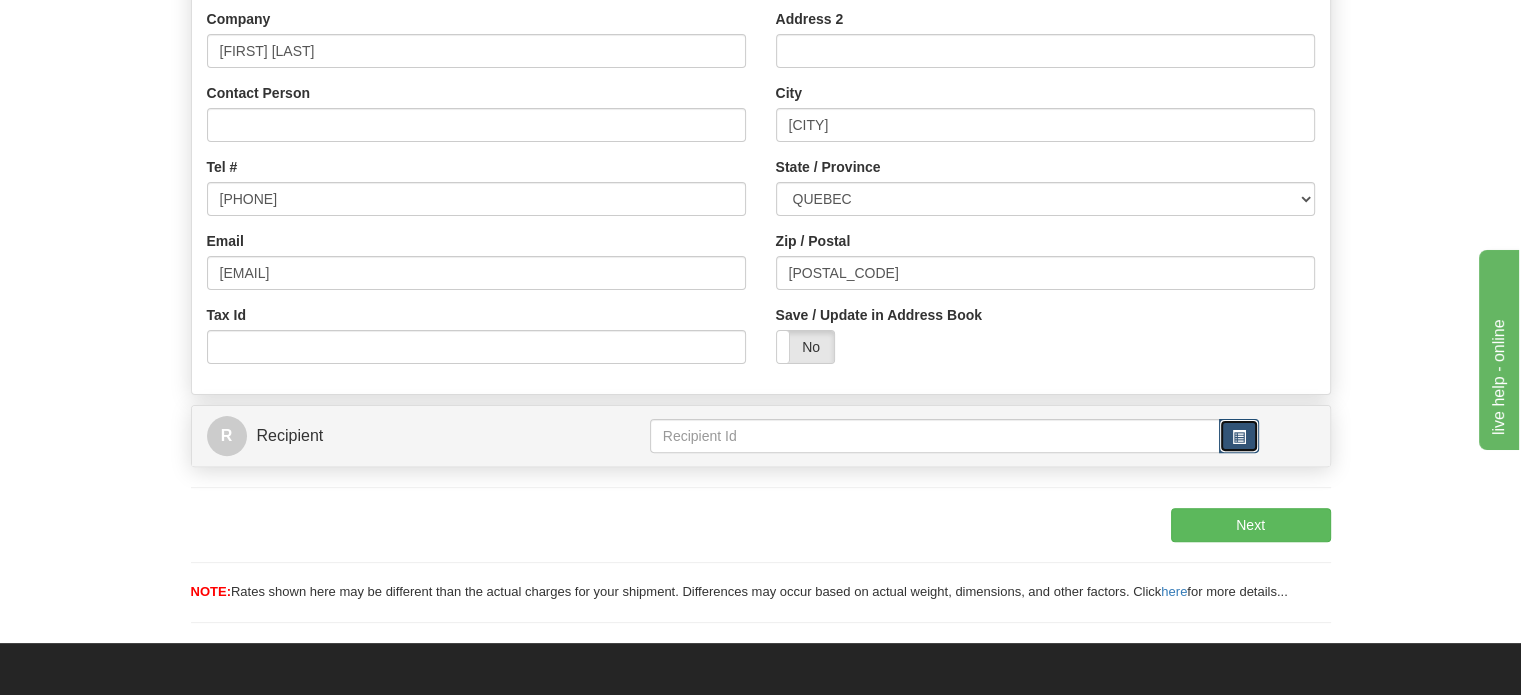 click at bounding box center (1239, 436) 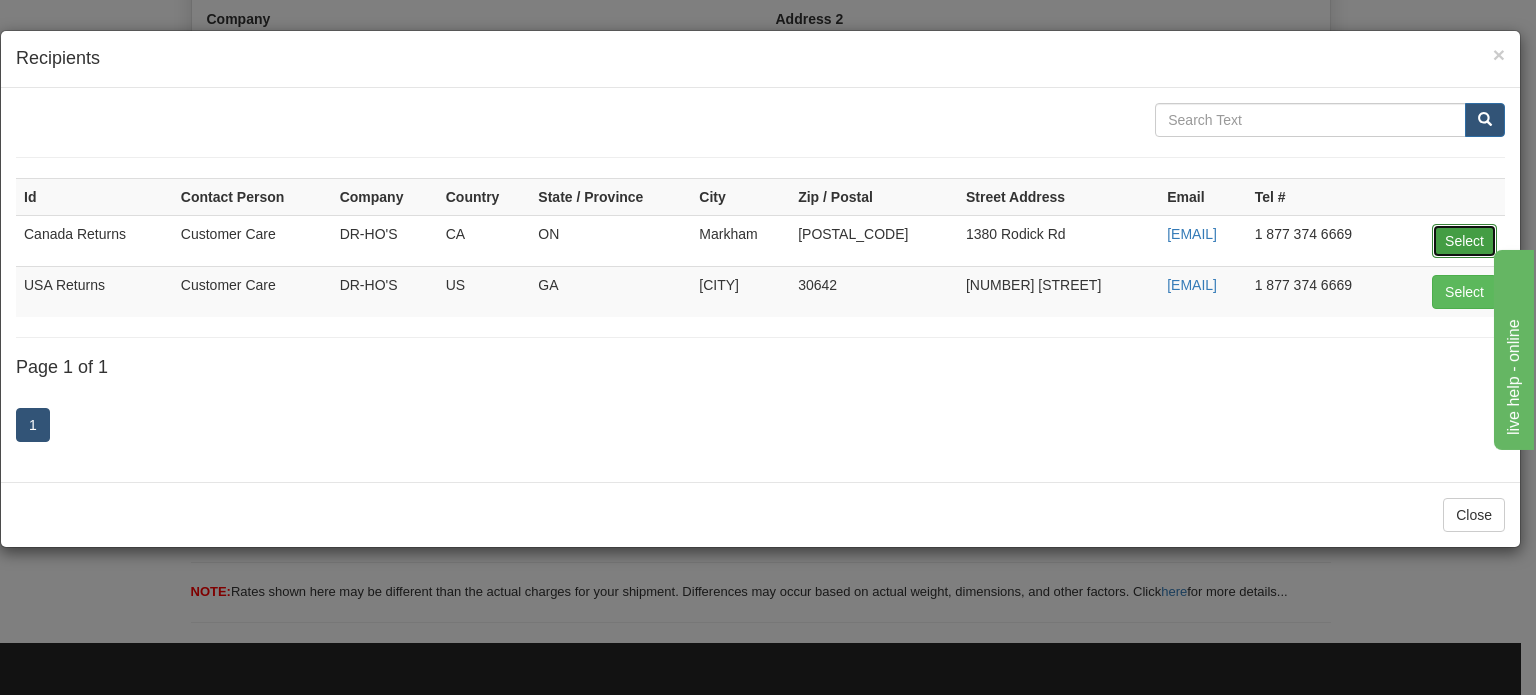 click on "Select" at bounding box center [1464, 241] 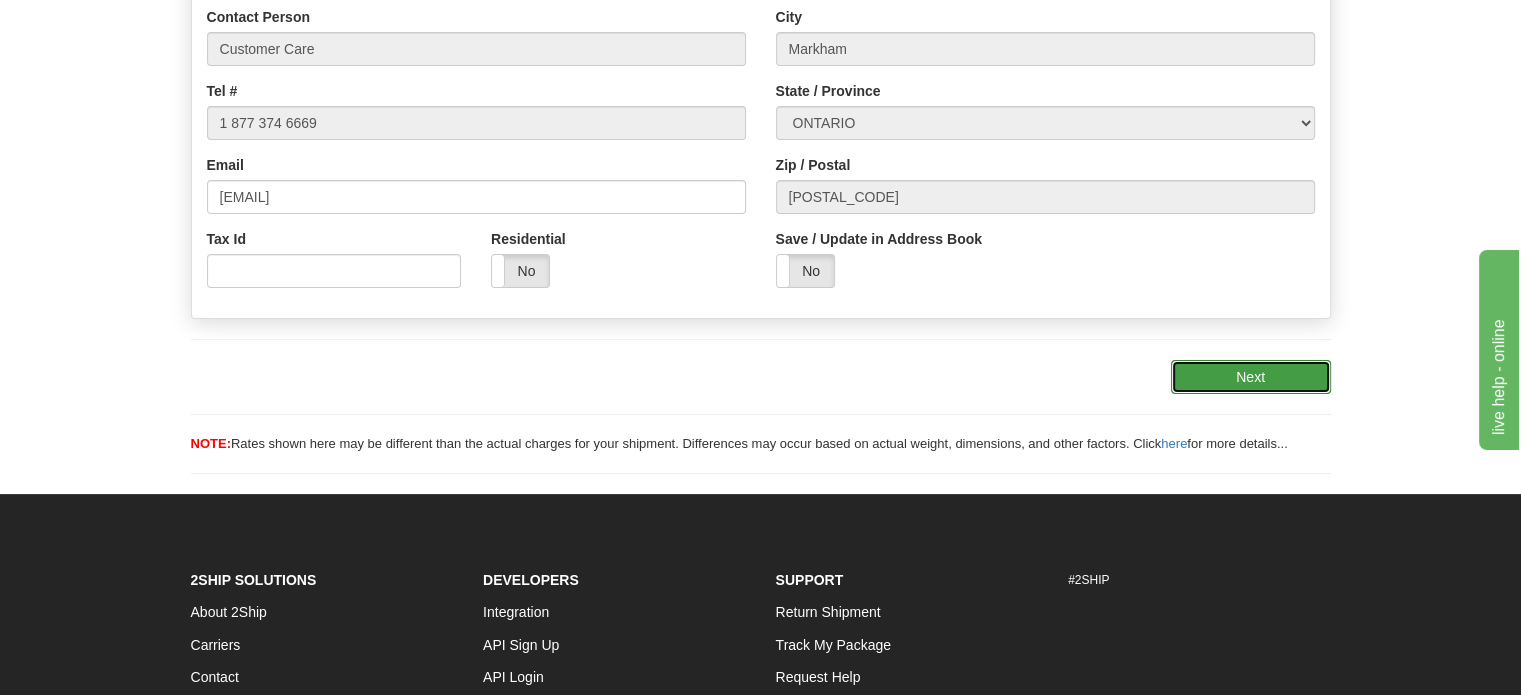 click on "Next" at bounding box center (1251, 377) 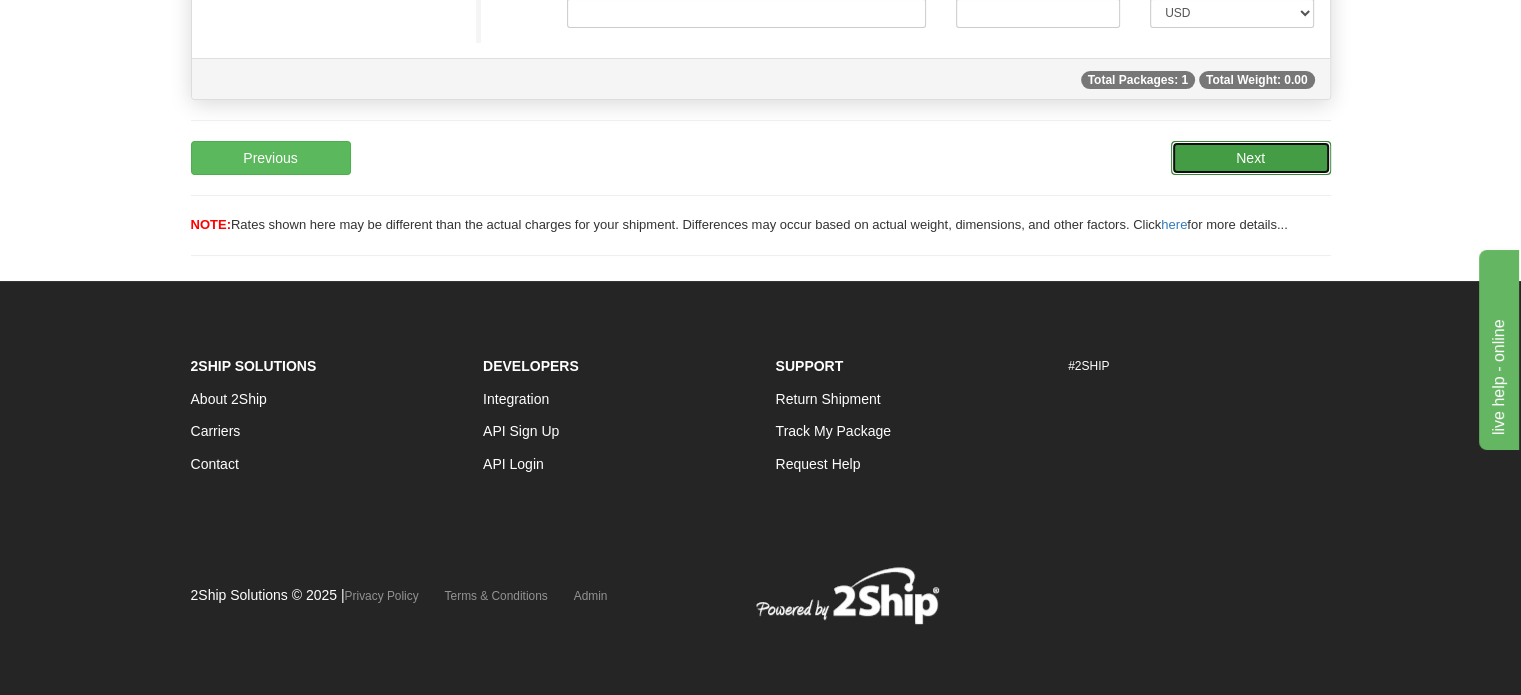 scroll, scrollTop: 194, scrollLeft: 0, axis: vertical 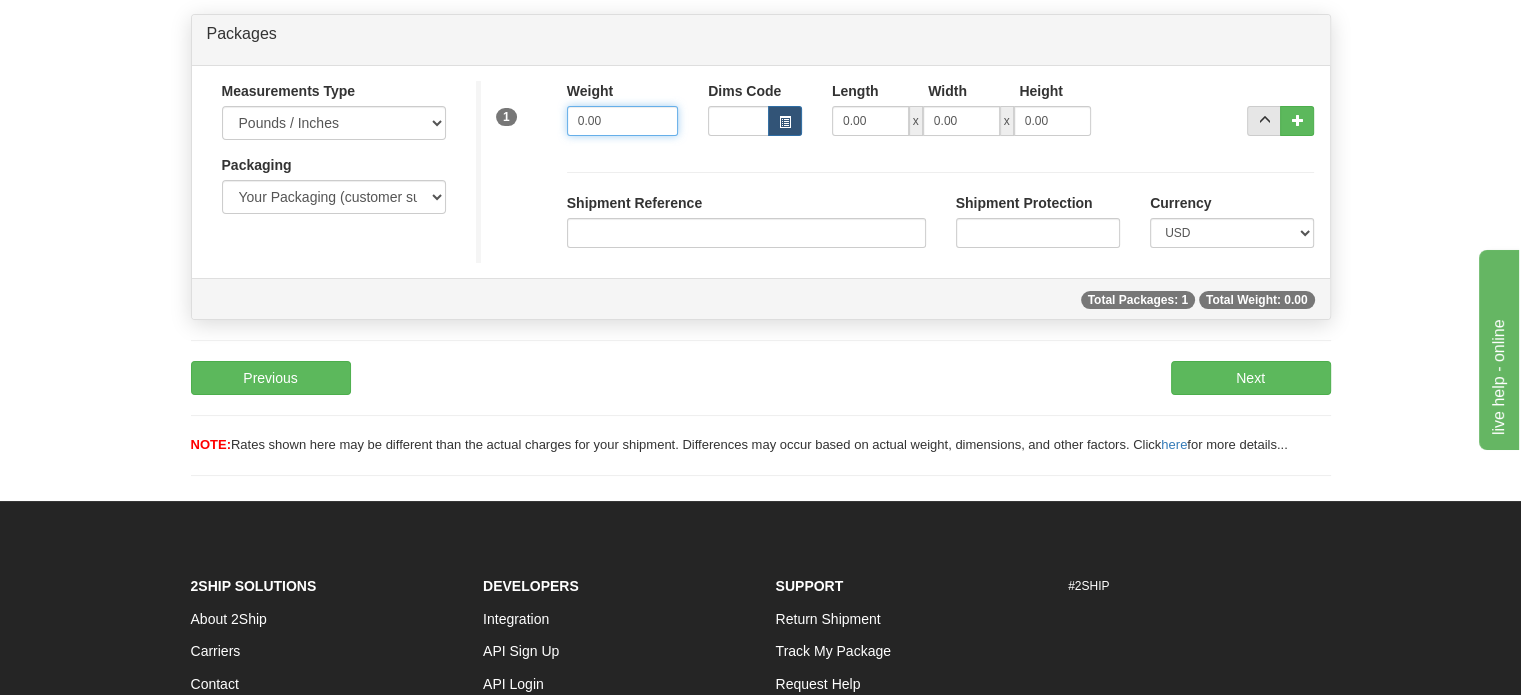 drag, startPoint x: 600, startPoint y: 167, endPoint x: 395, endPoint y: 167, distance: 205 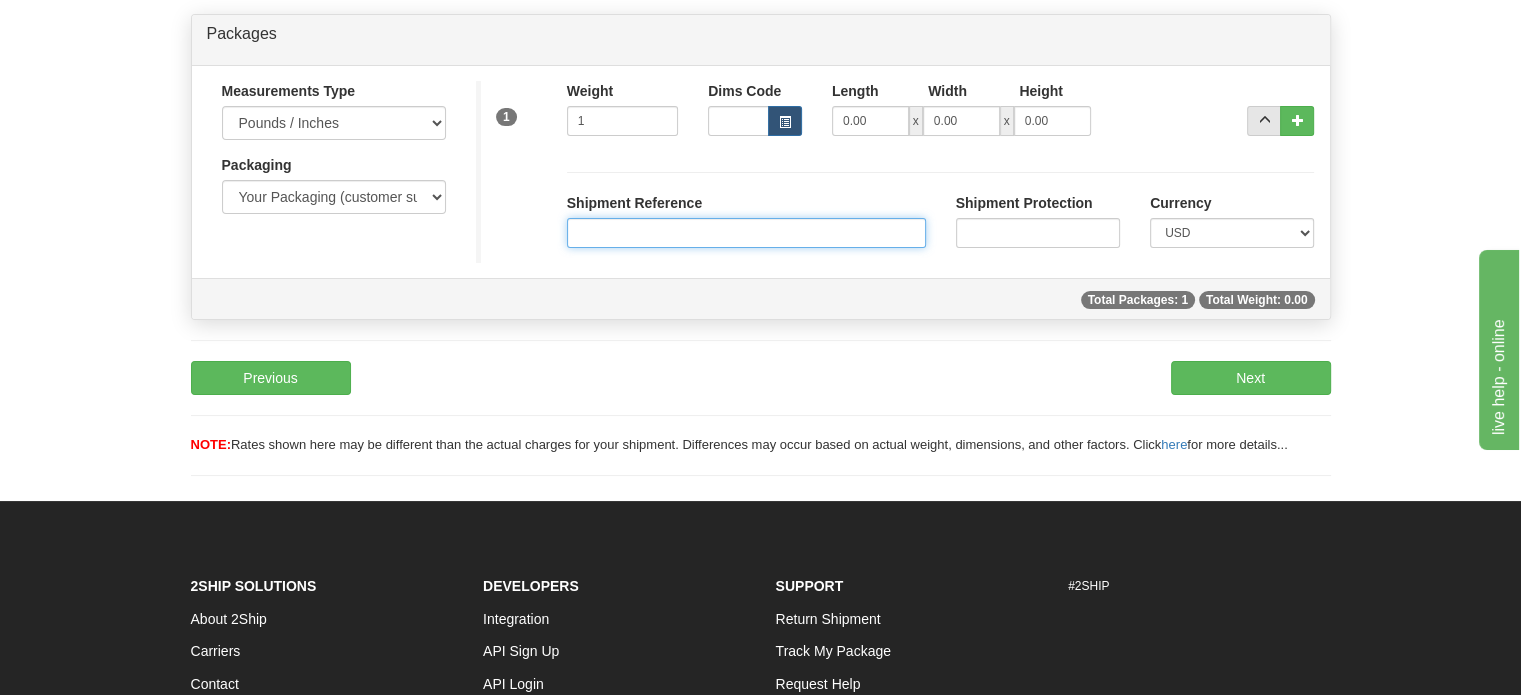 type on "1.00" 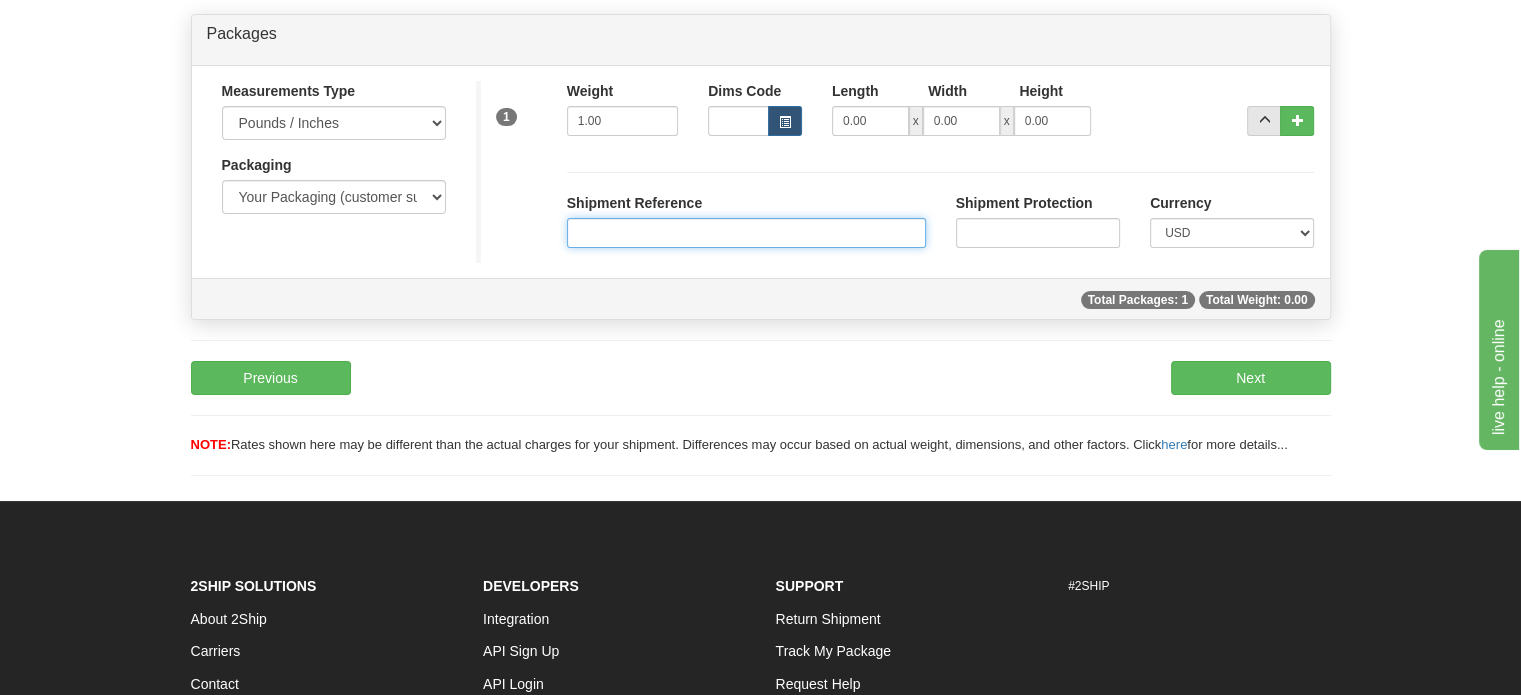 click on "Shipment Reference" at bounding box center [746, 233] 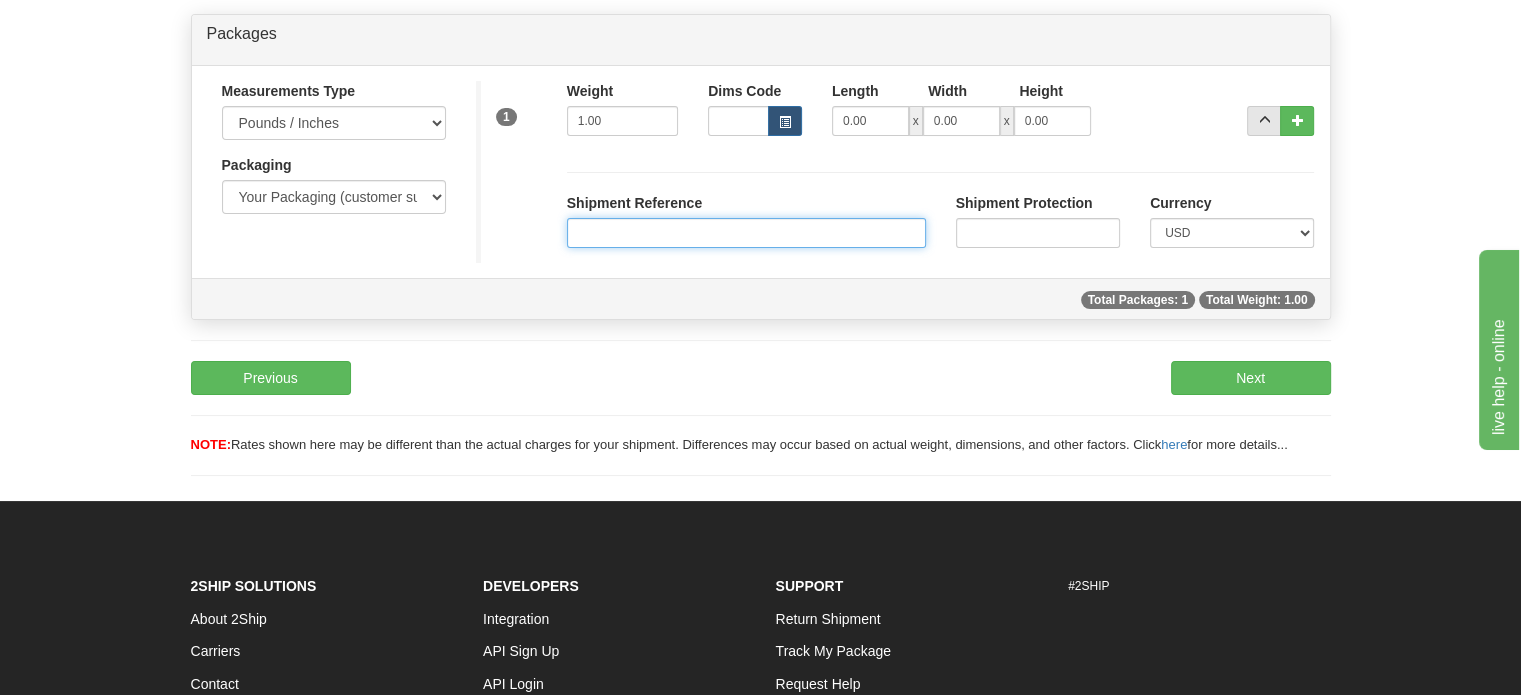 paste on "1176276" 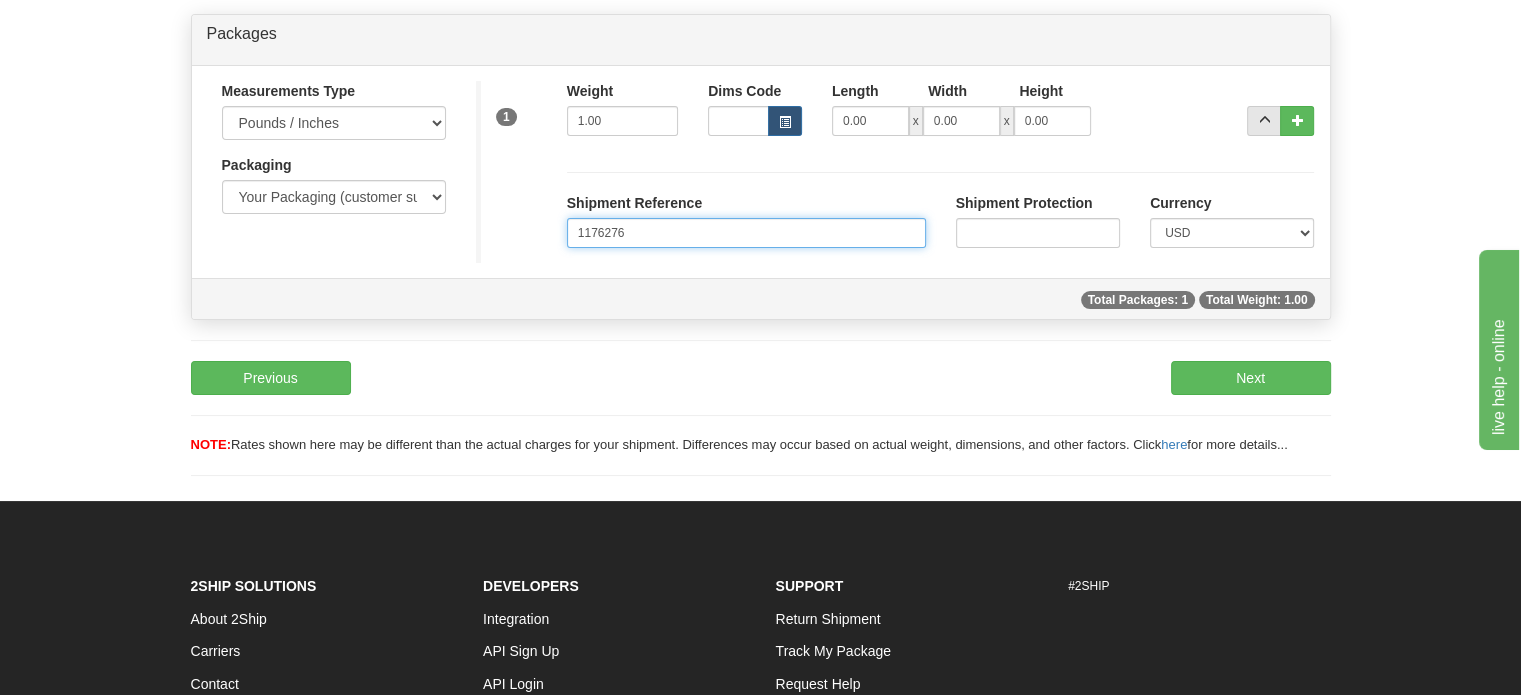 type on "1176276" 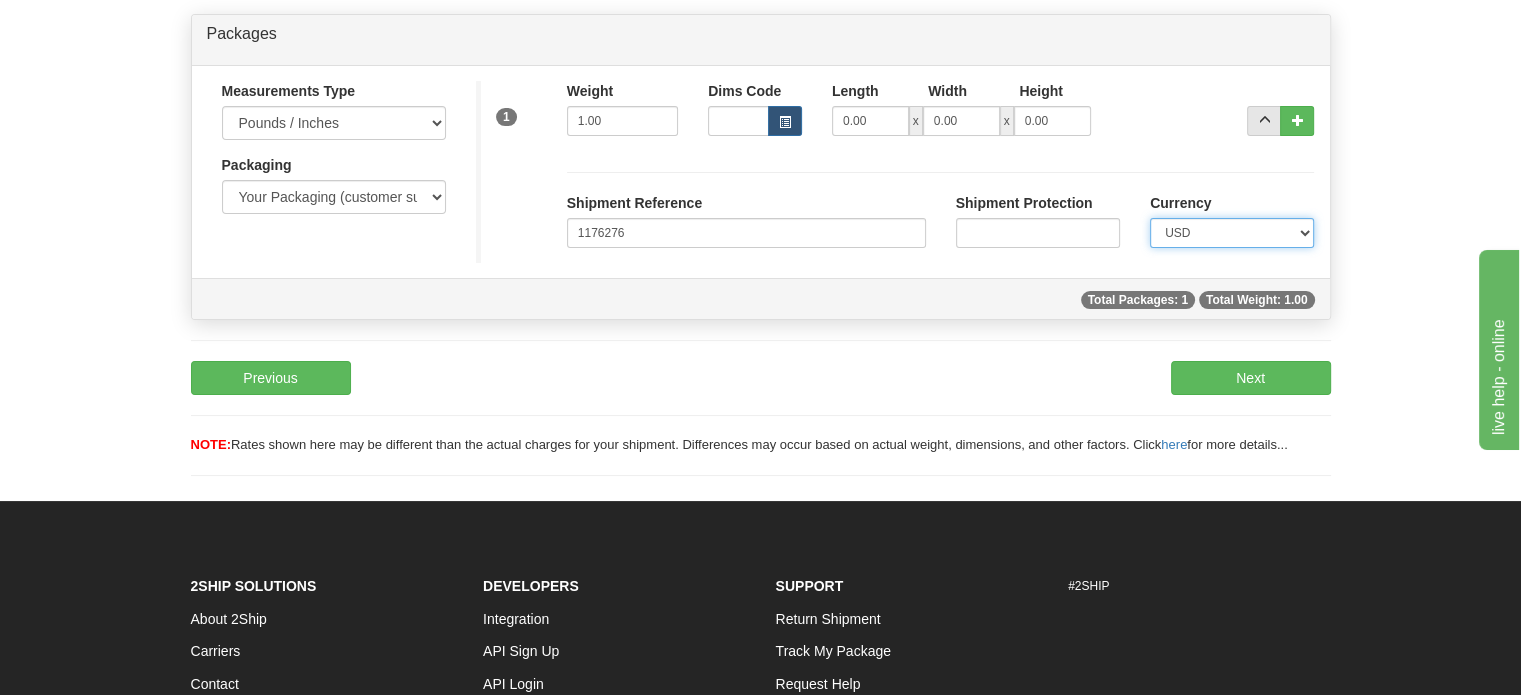 click on "CAD
USD
EUR
ZAR
RON
ANG
ARN
AUD
AUS
AWG
BBD
BFR
BGN
BHD
BMD
BND
BRC
BRL
CHP
CKZ
CNY
CYL
DFL
DHS
DKK
DMK
DRA
ECD
EGP
ESC
FFR
FIM
GBP
GTQ
HKD
INR
IRL
IRR
JAD
JYE
KPW
KUD
LFR
LIT
MOP
MYR
NMP
NOK
NTD
NZD
PHP
PLN
PTS
RDD
SAR
SEK
SFR
SID
THB
TRL
TTD
UKL
UYP
VEB
WON
CHF
ISK
AED
CZK
IDR
SGD" at bounding box center (1232, 233) 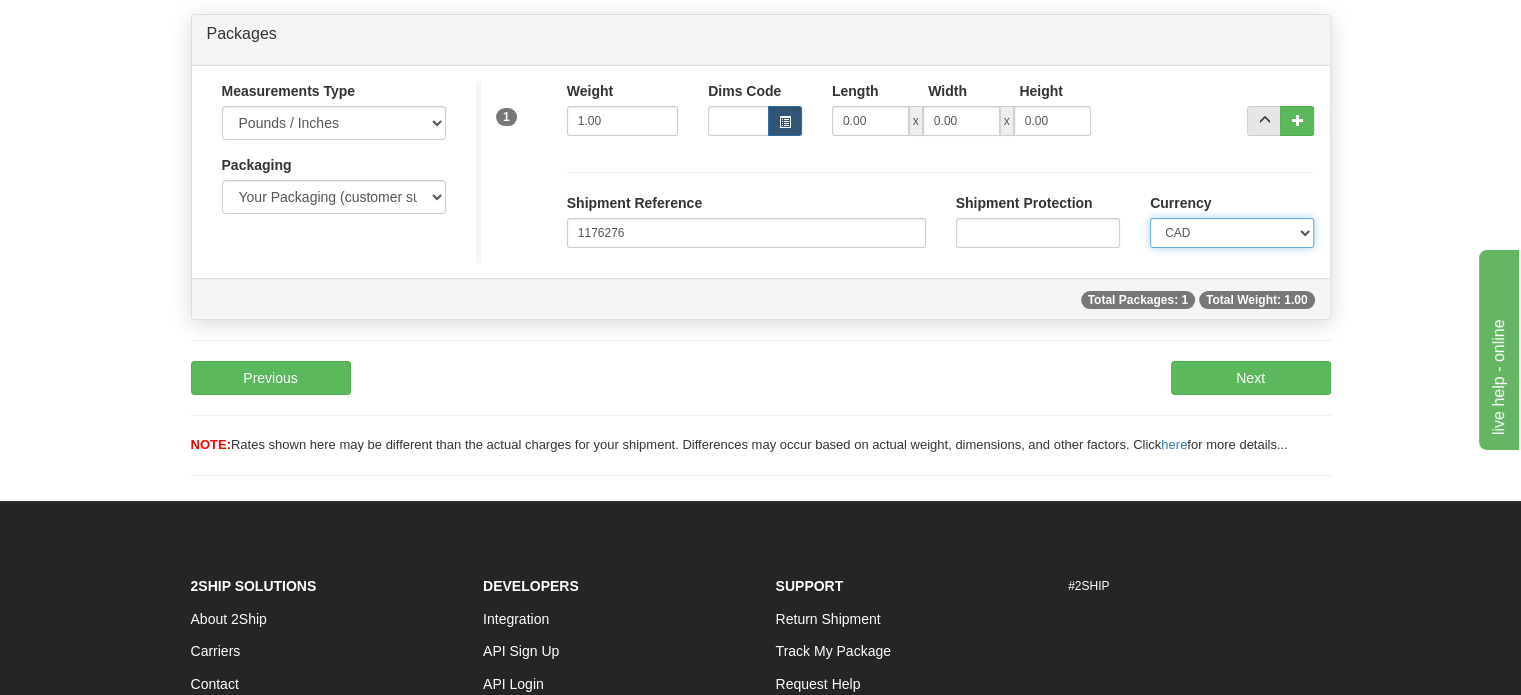 click on "CAD
USD
EUR
ZAR
RON
ANG
ARN
AUD
AUS
AWG
BBD
BFR
BGN
BHD
BMD
BND
BRC
BRL
CHP
CKZ
CNY
CYL
DFL
DHS
DKK
DMK
DRA
ECD
EGP
ESC
FFR
FIM
GBP
GTQ
HKD
INR
IRL
IRR
JAD
JYE
KPW
KUD
LFR
LIT
MOP
MYR
NMP
NOK
NTD
NZD
PHP
PLN
PTS
RDD
SAR
SEK
SFR
SID
THB
TRL
TTD
UKL
UYP
VEB
WON
CHF
ISK
AED
CZK
IDR
SGD" at bounding box center [1232, 233] 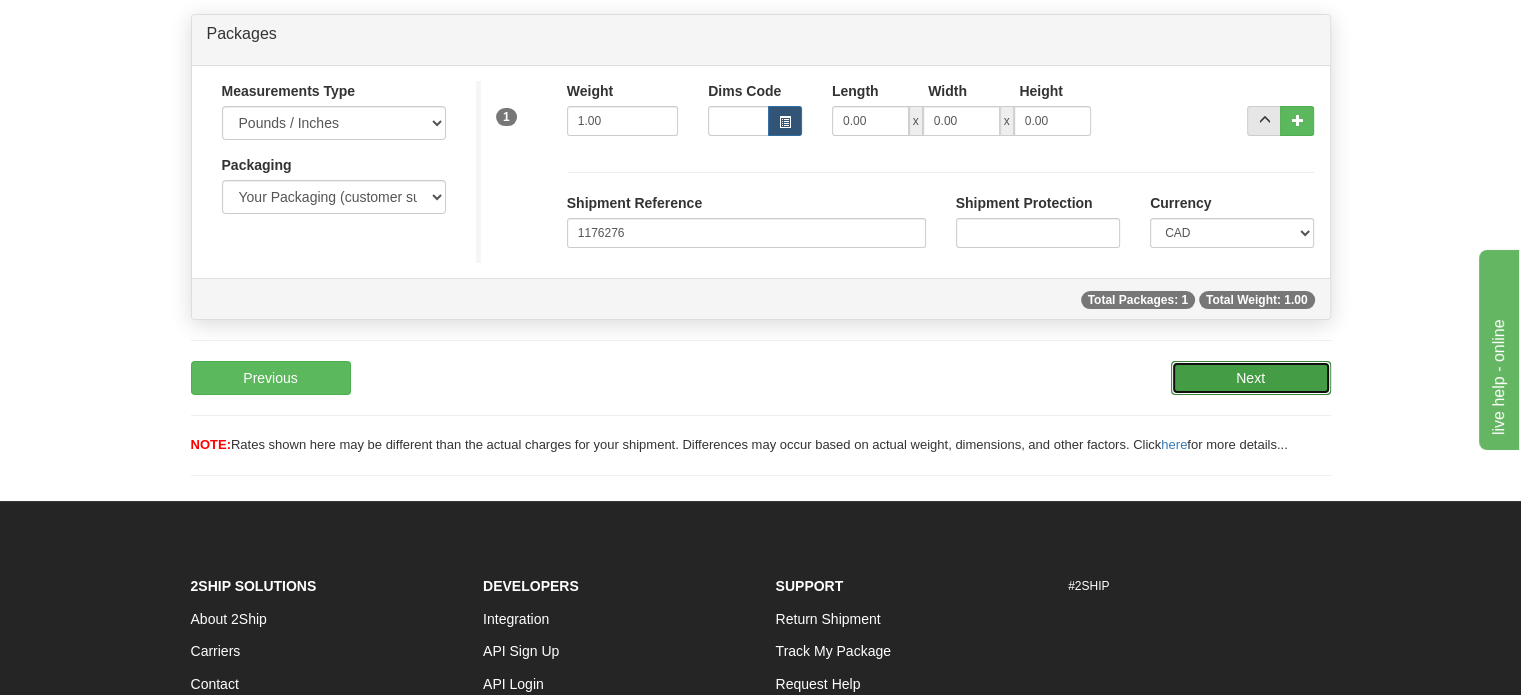 click on "Next" at bounding box center [1251, 378] 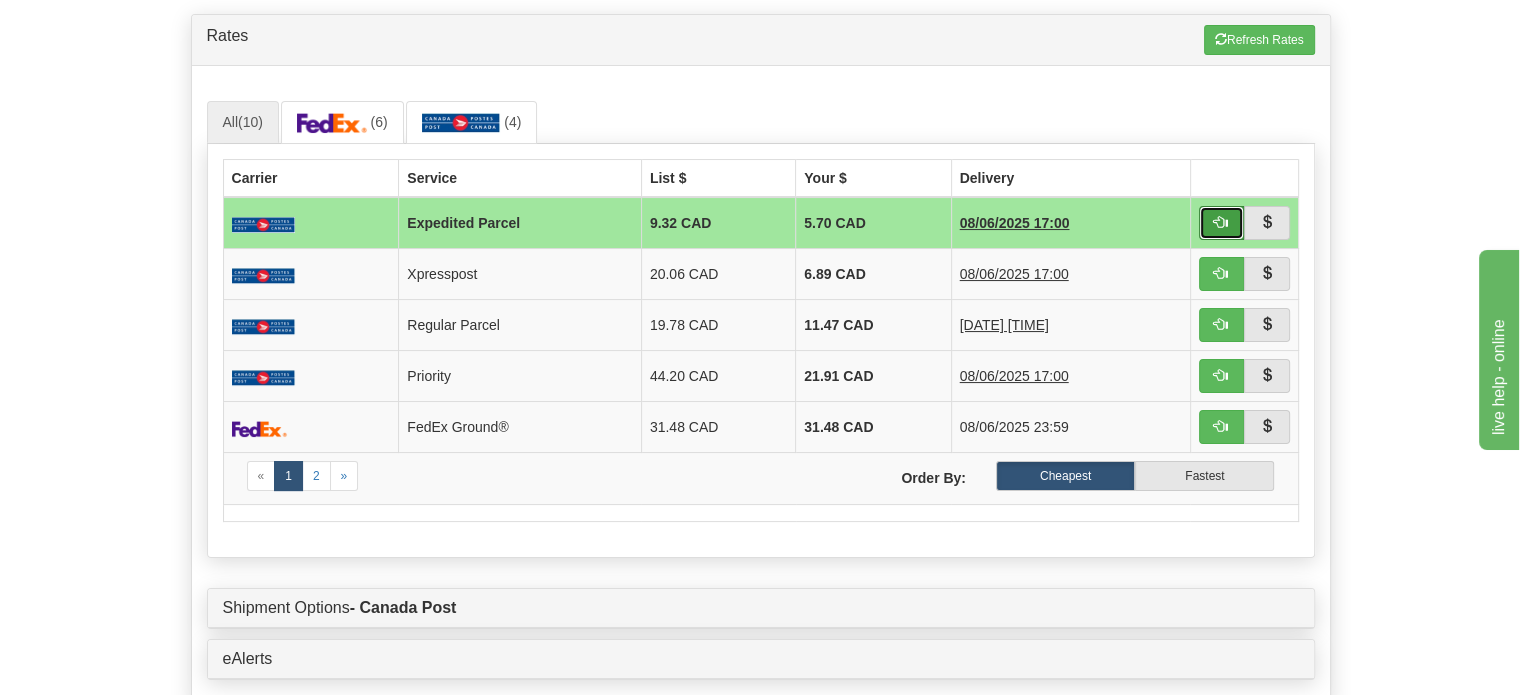 click at bounding box center [1222, 223] 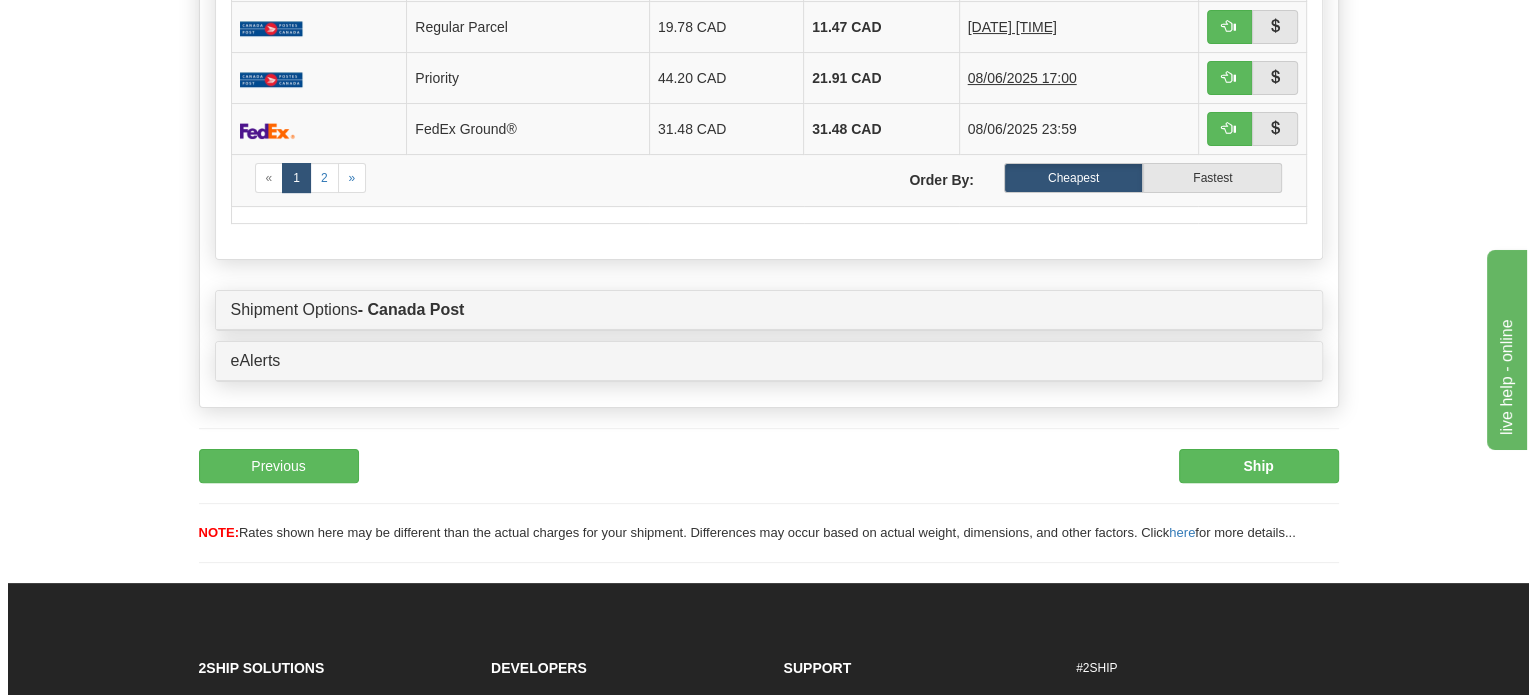 scroll, scrollTop: 494, scrollLeft: 0, axis: vertical 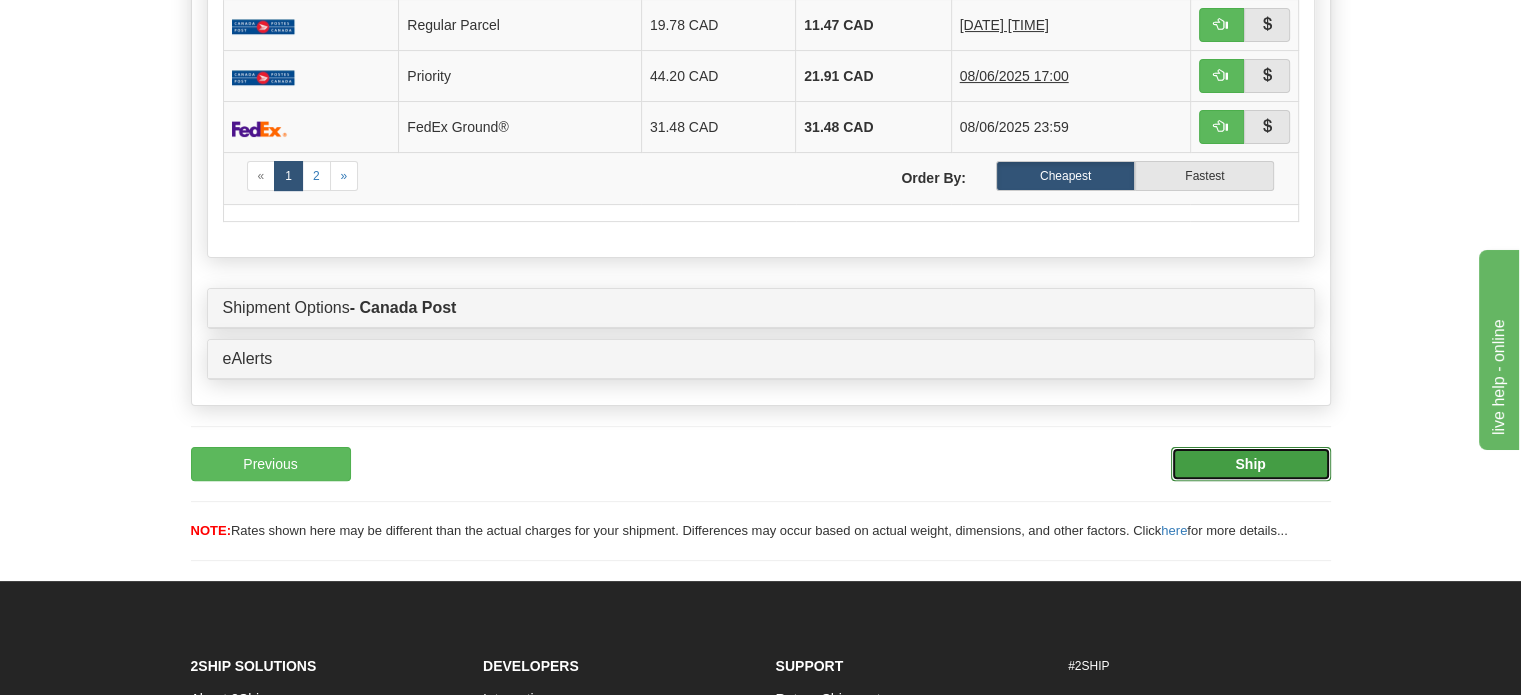 click on "Ship" at bounding box center [1251, 464] 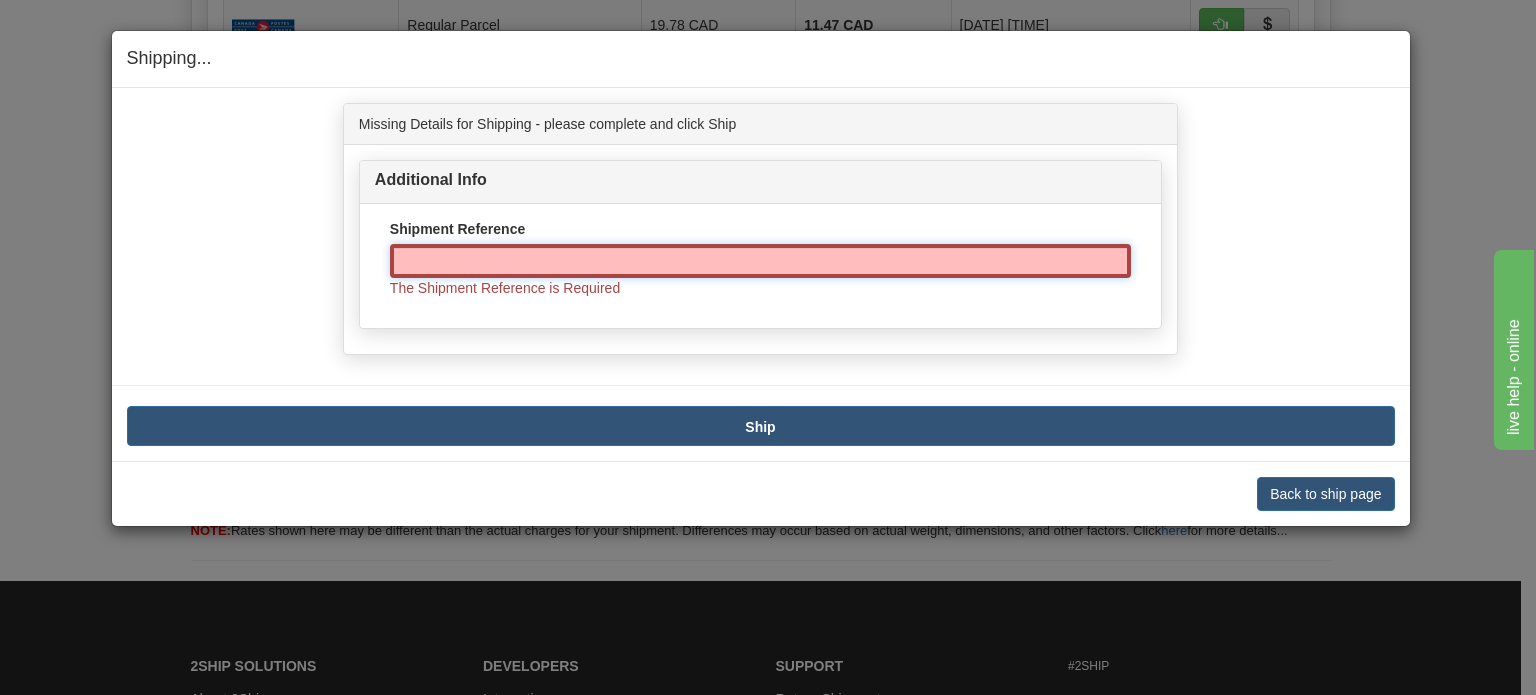 click on "Shipment Reference" at bounding box center [760, 261] 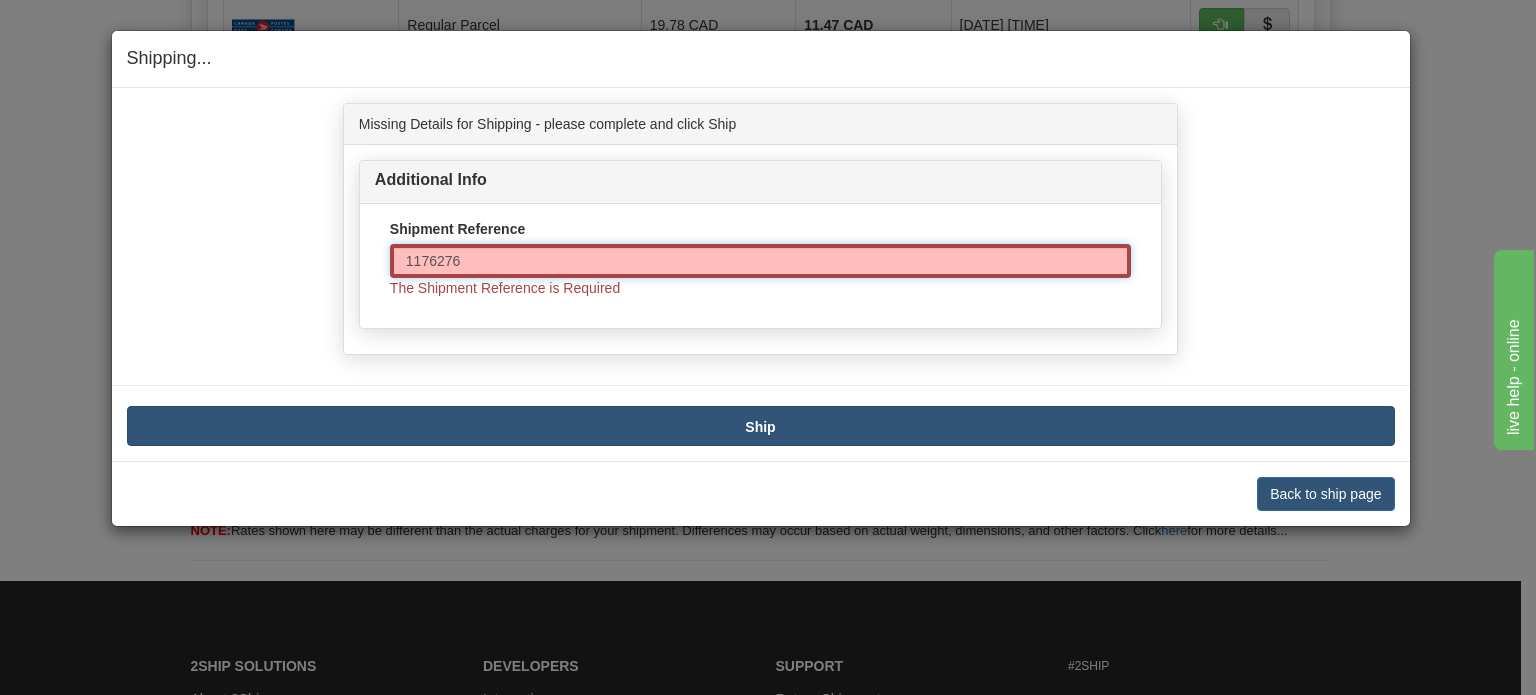 type on "1176276" 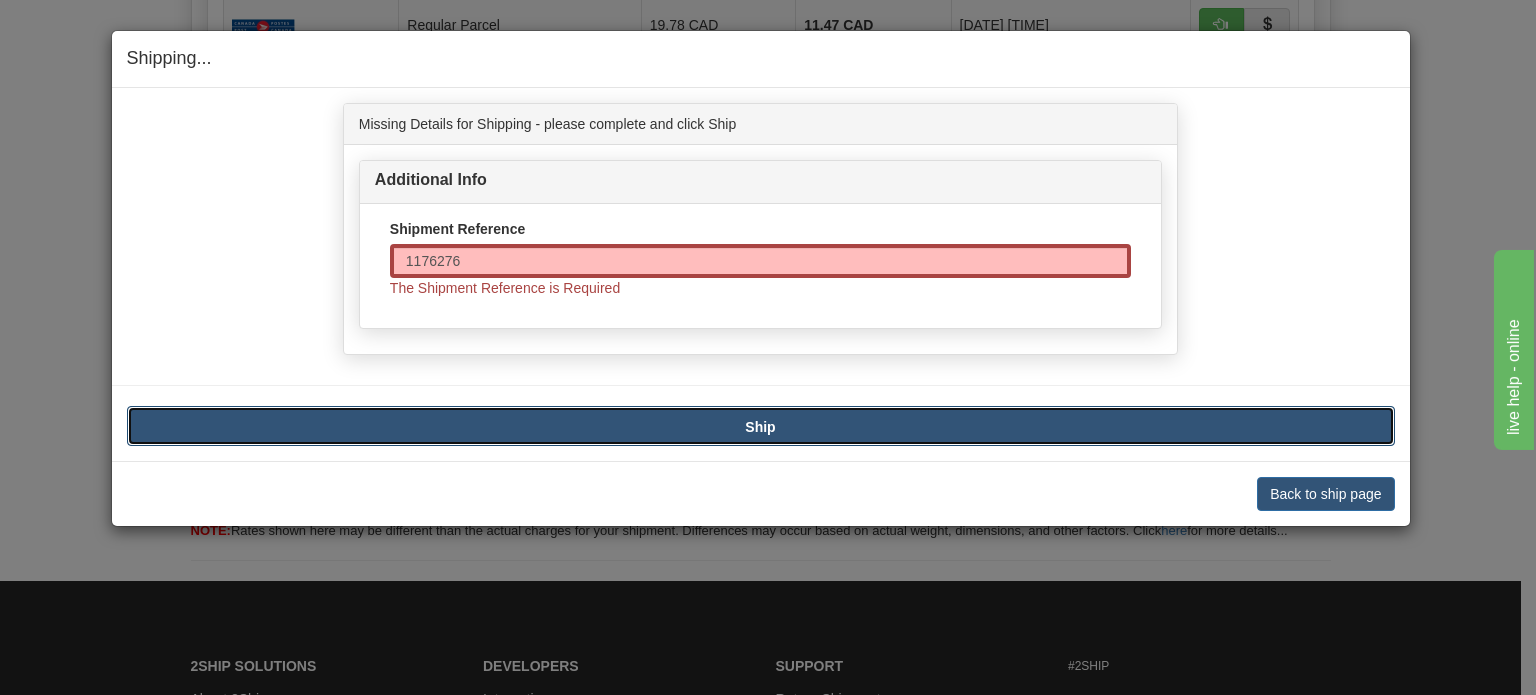 click on "Ship" at bounding box center [761, 426] 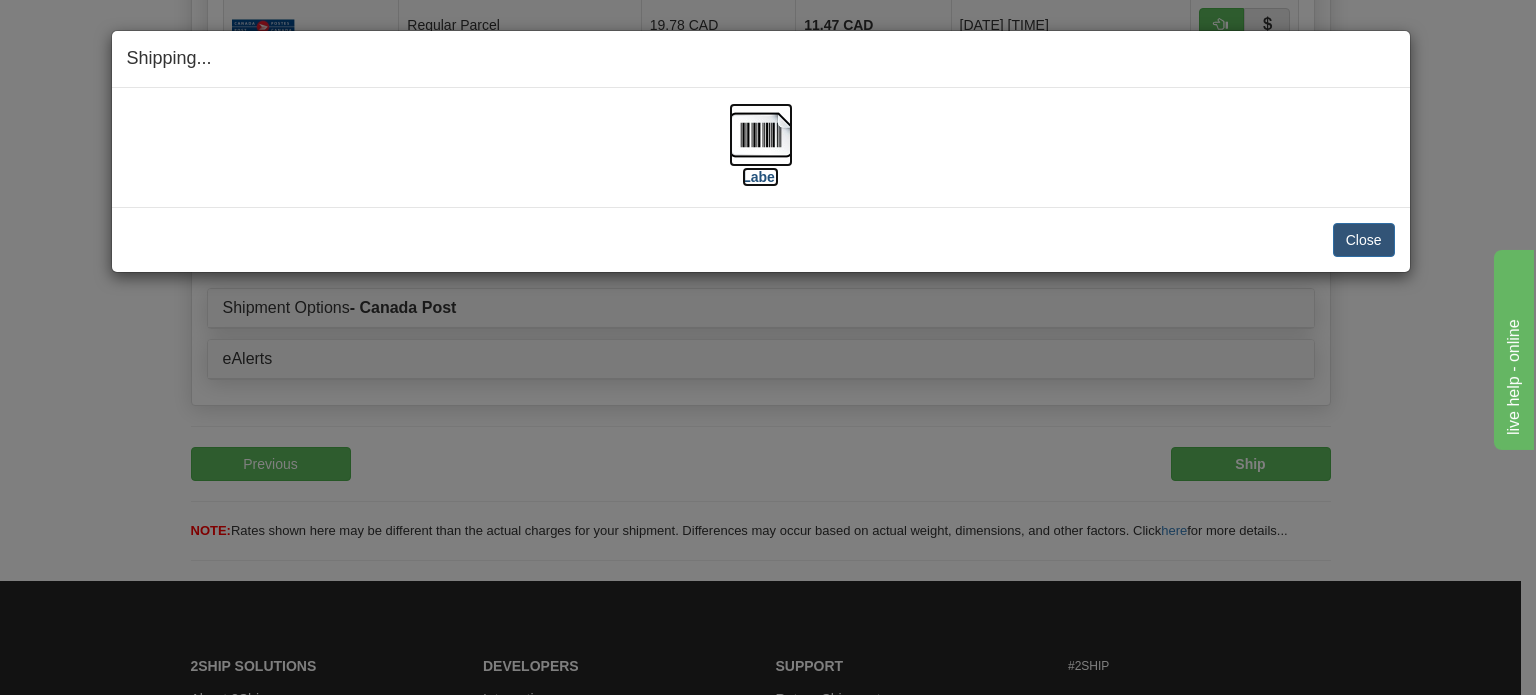 click at bounding box center [761, 135] 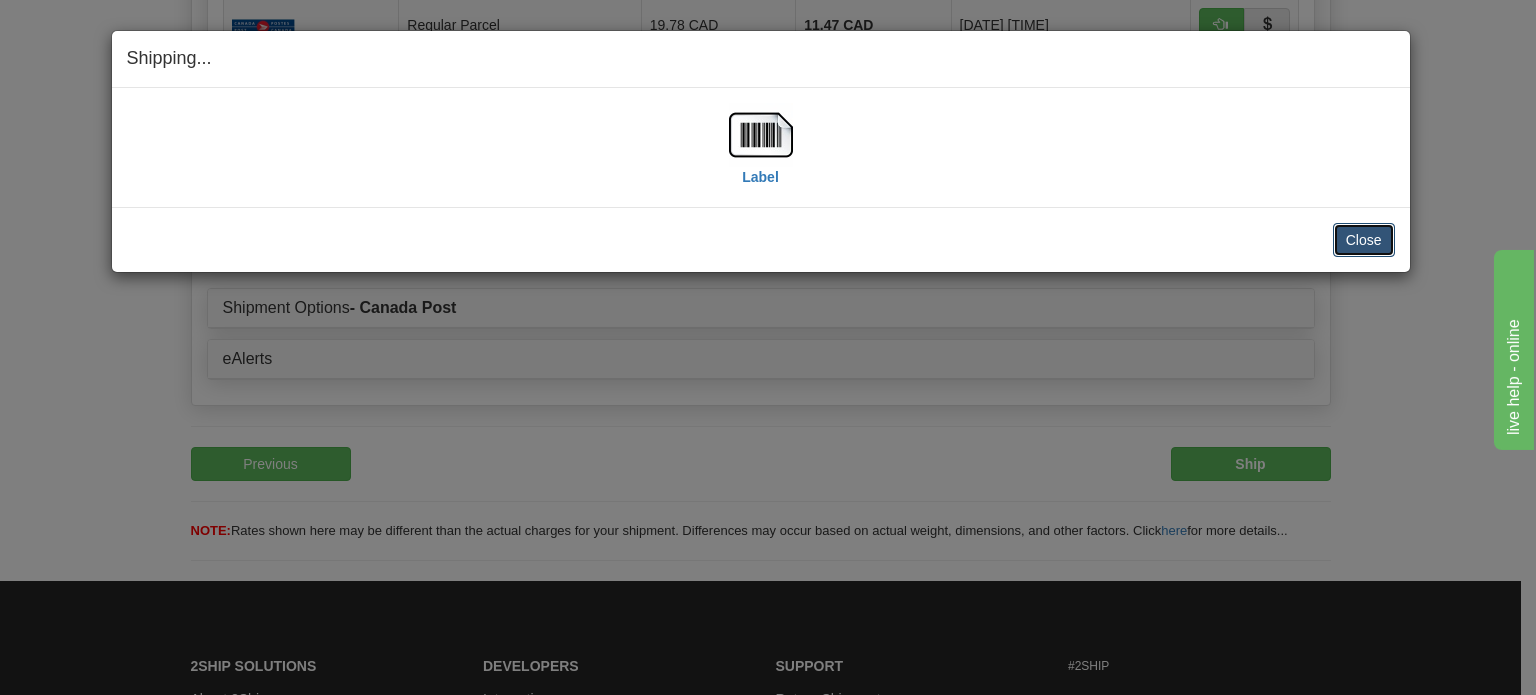 click on "Close" at bounding box center (1364, 240) 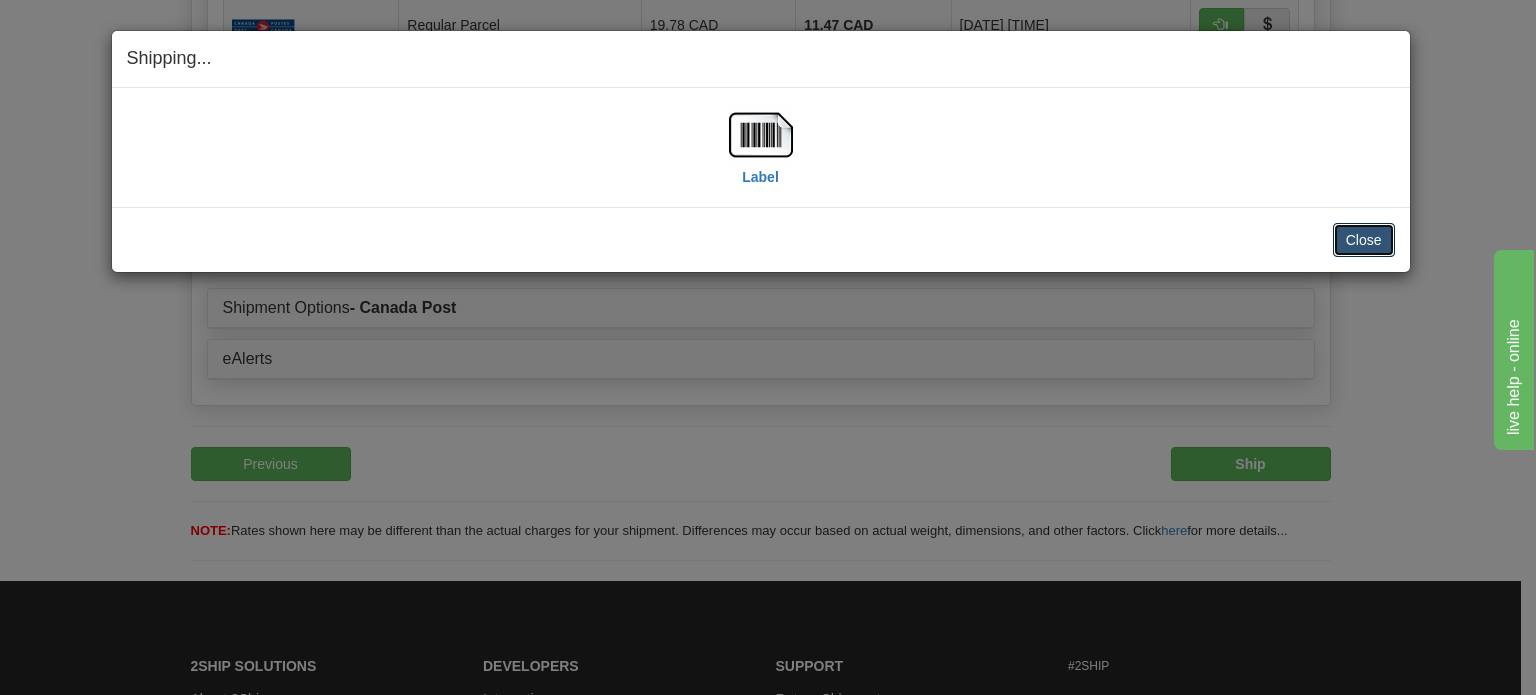 type 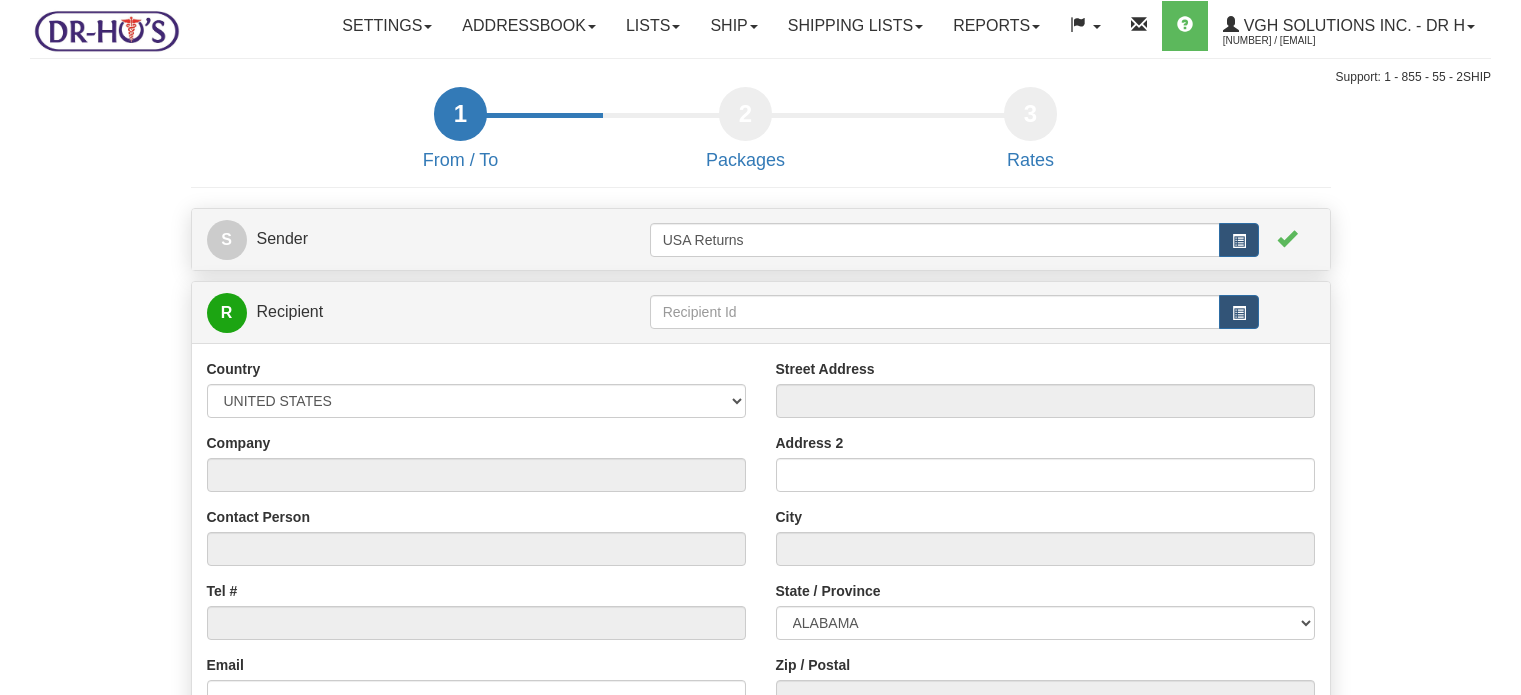 scroll, scrollTop: 0, scrollLeft: 0, axis: both 